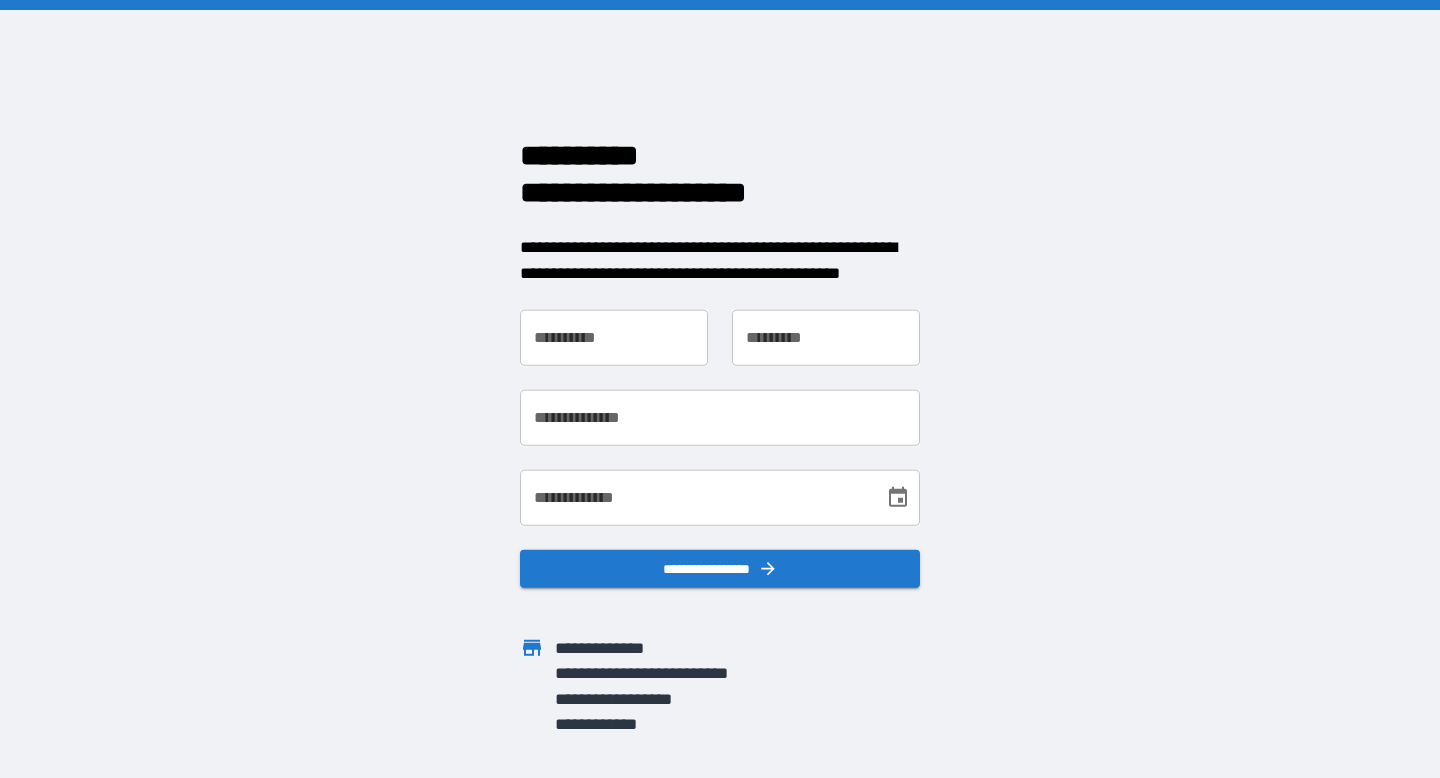 scroll, scrollTop: 0, scrollLeft: 0, axis: both 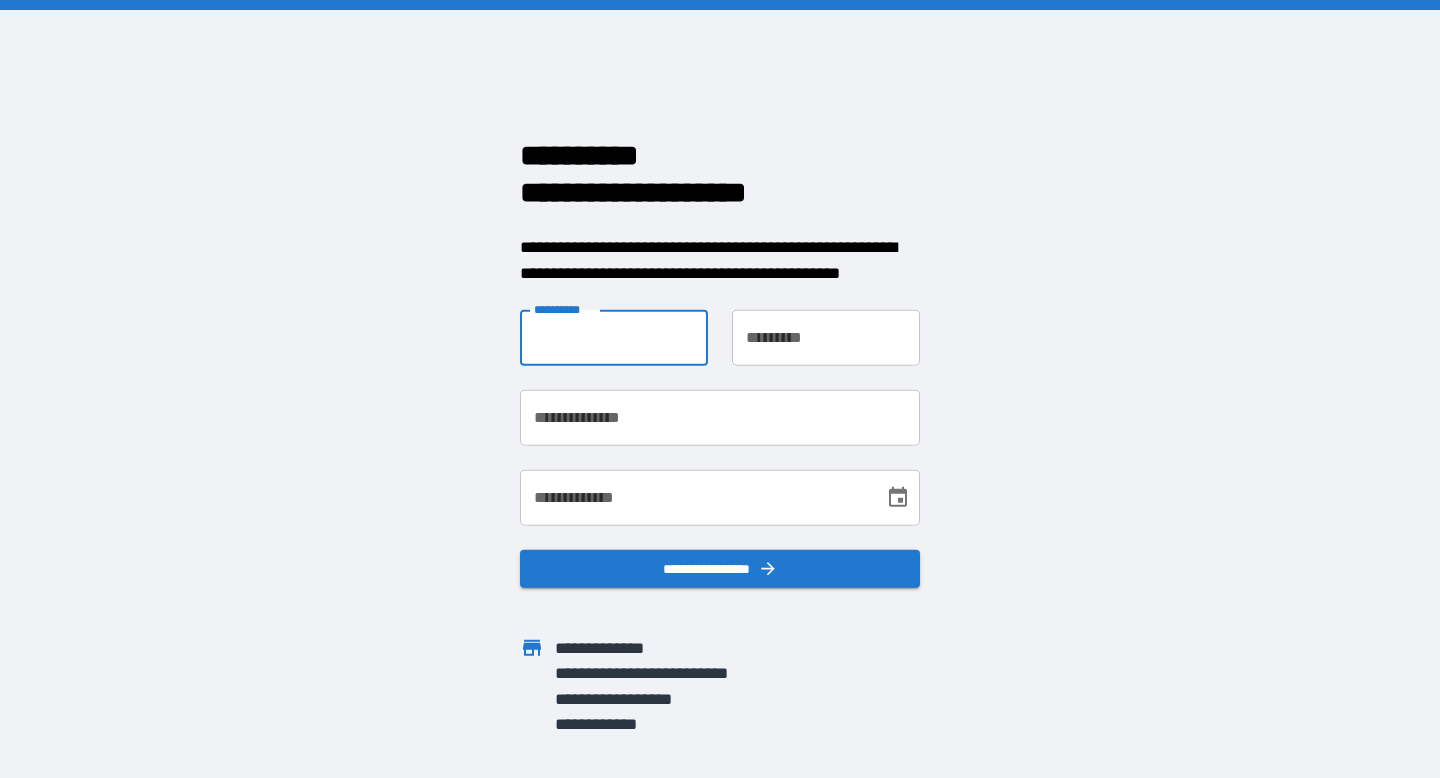 click on "**********" at bounding box center [614, 338] 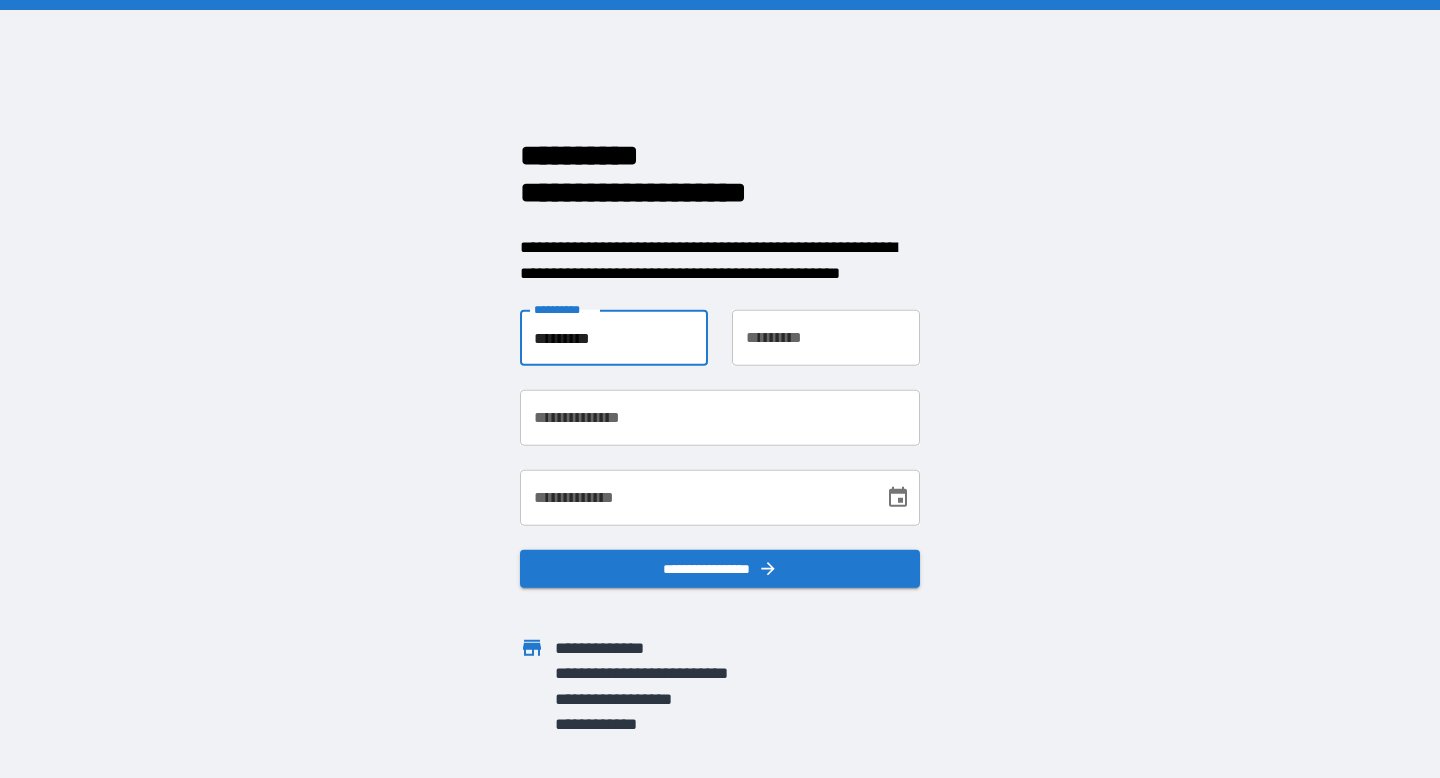 type on "**********" 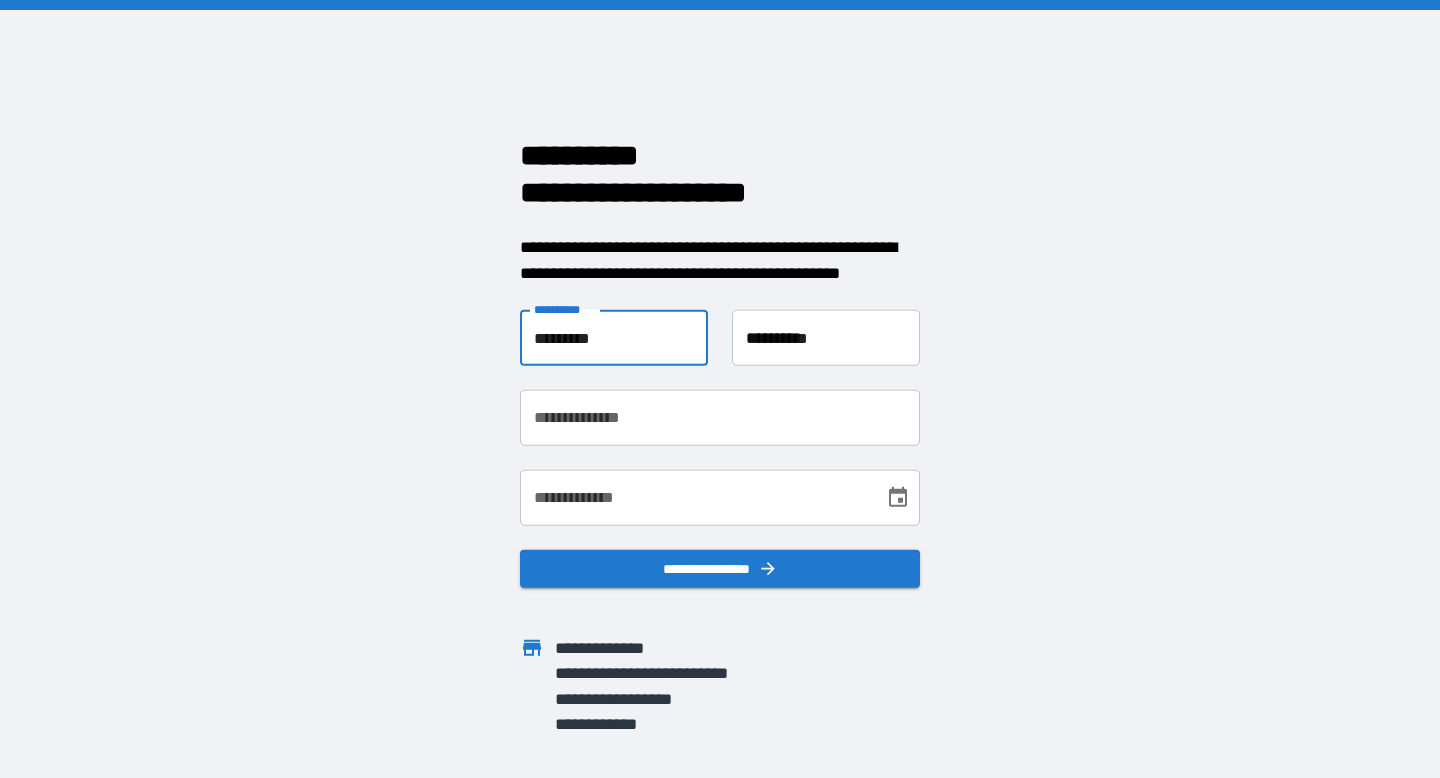 type on "**********" 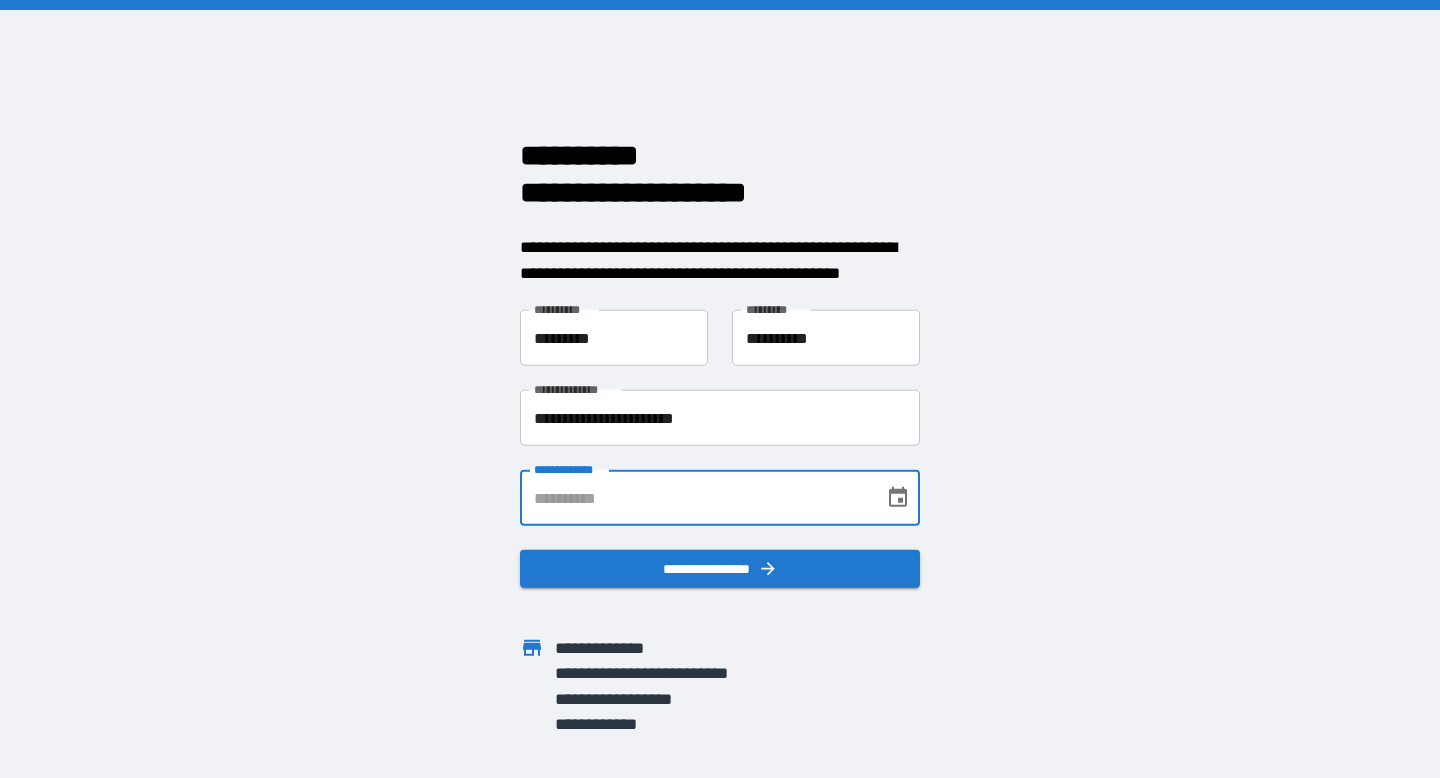 click on "**********" at bounding box center (695, 498) 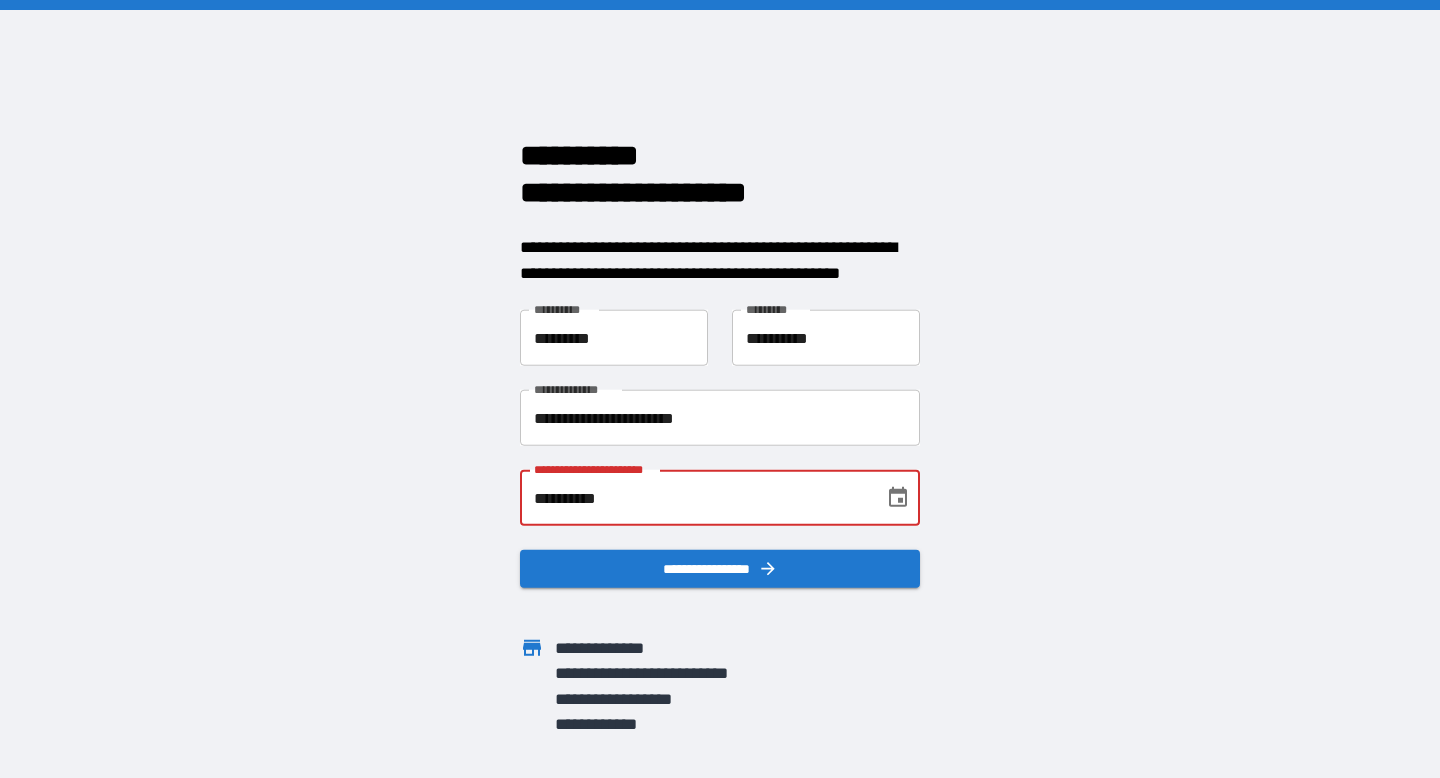 drag, startPoint x: 673, startPoint y: 507, endPoint x: 453, endPoint y: 491, distance: 220.58105 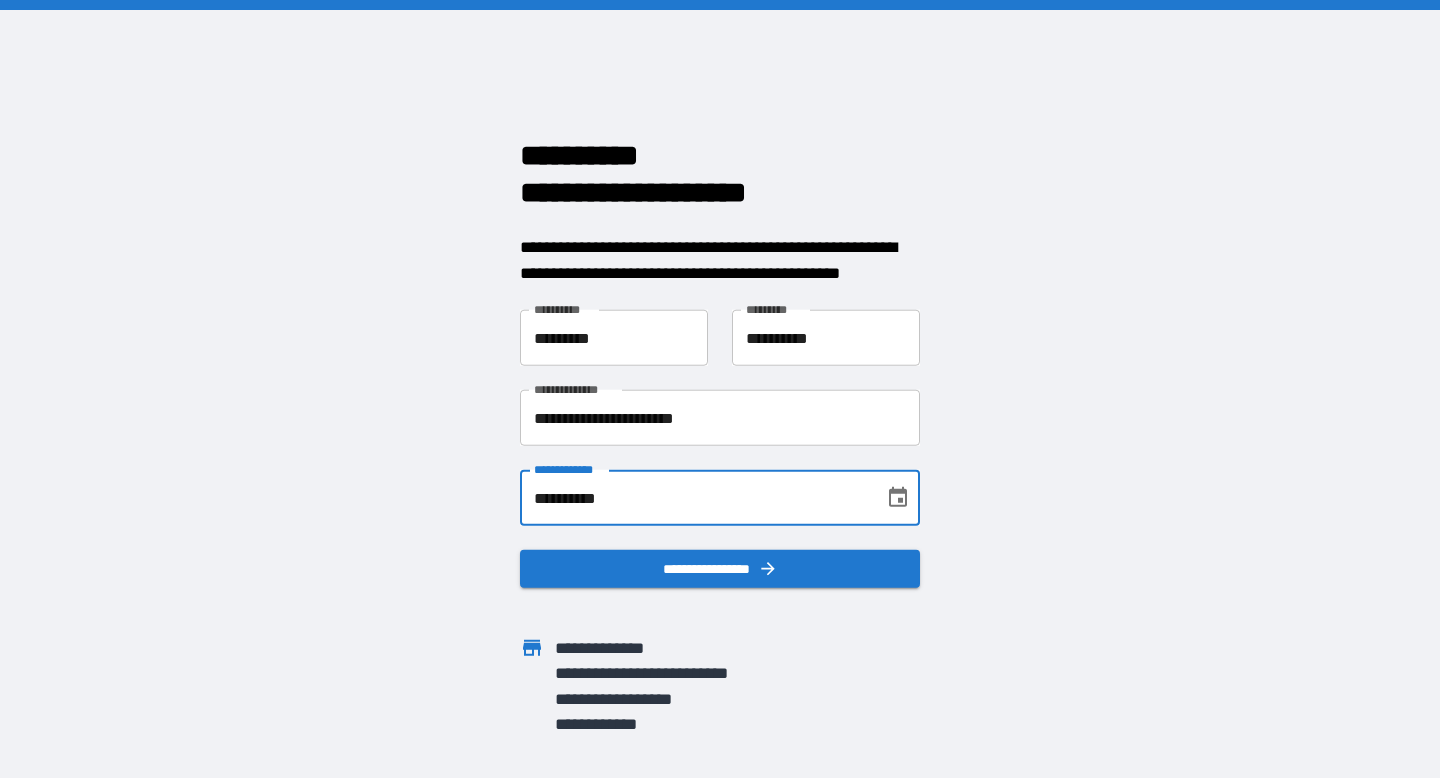 type on "**********" 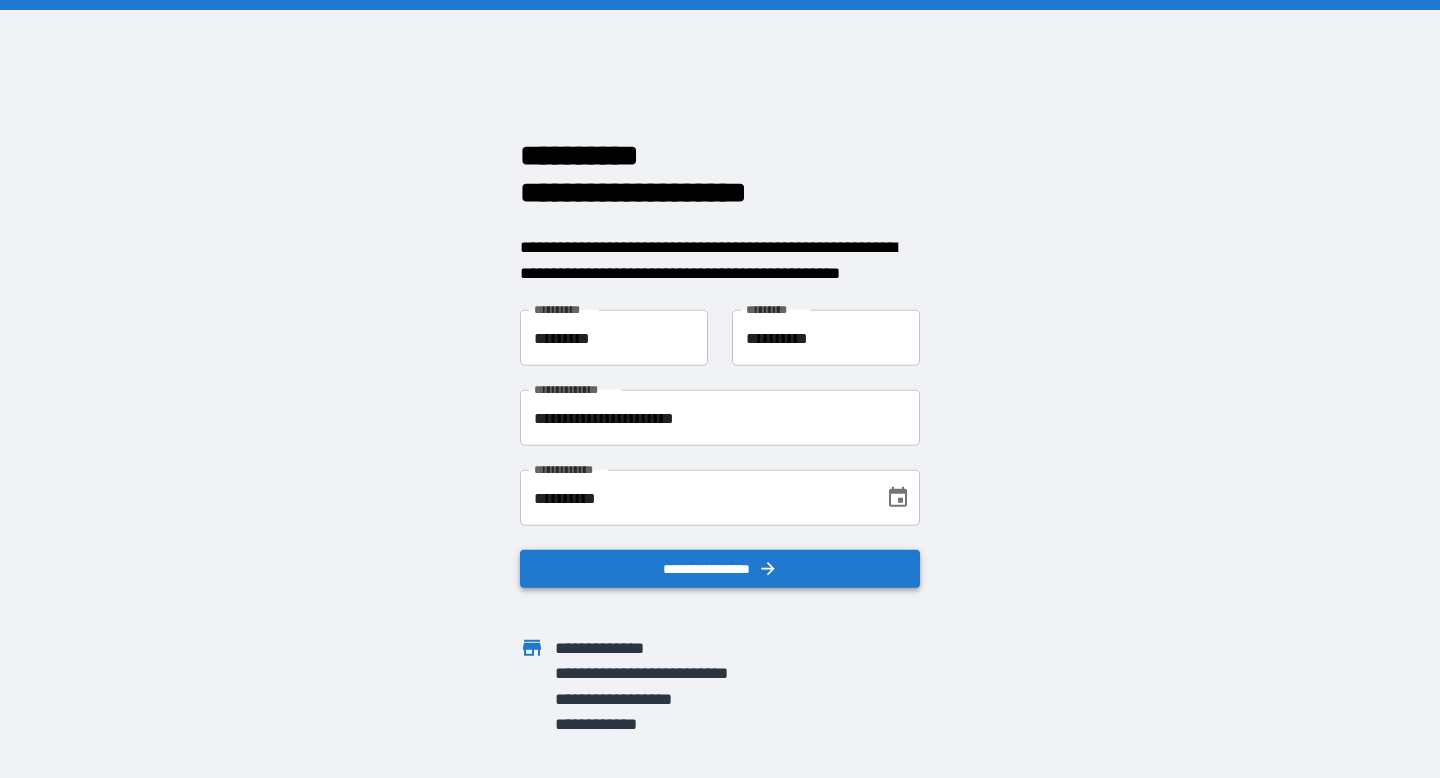 click on "**********" at bounding box center (720, 569) 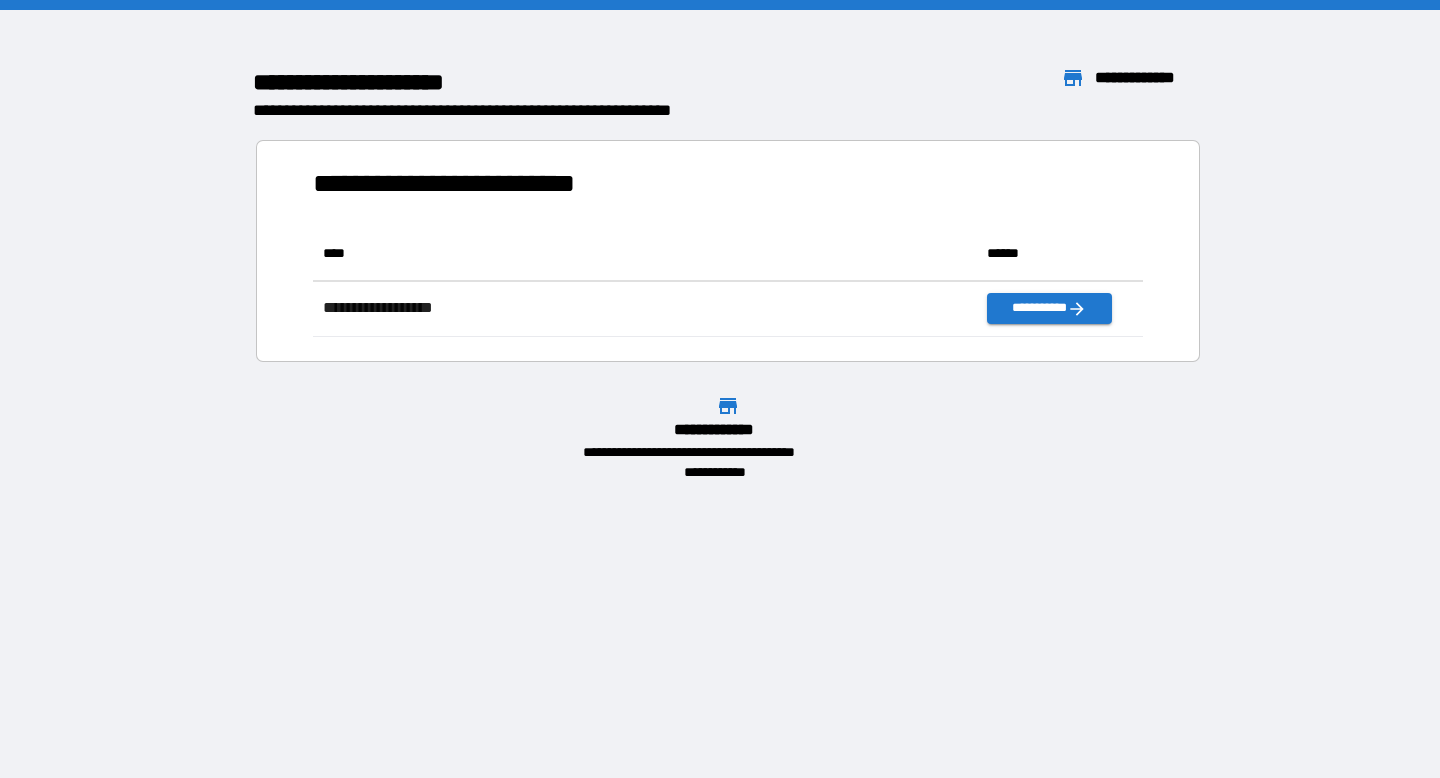 scroll, scrollTop: 1, scrollLeft: 1, axis: both 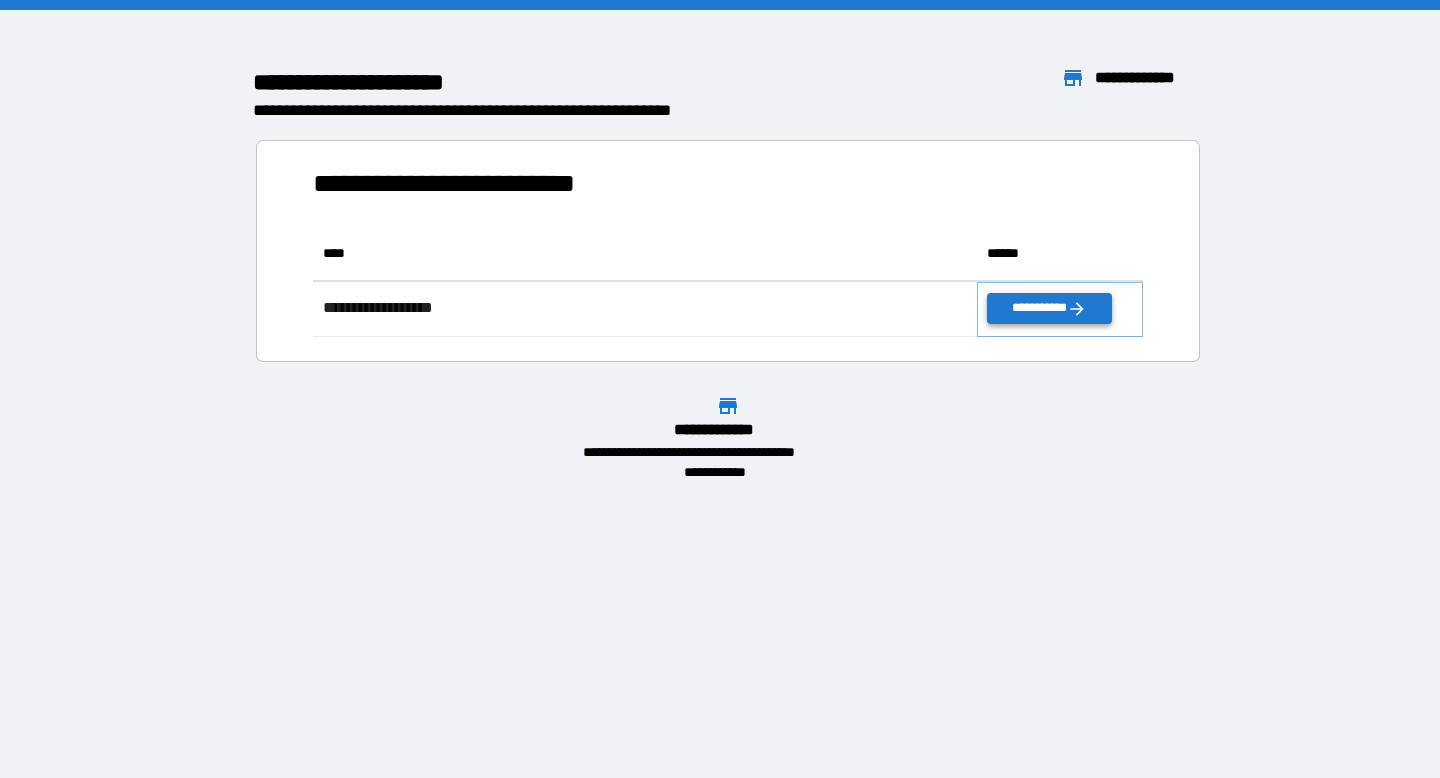 click on "**********" at bounding box center [1049, 308] 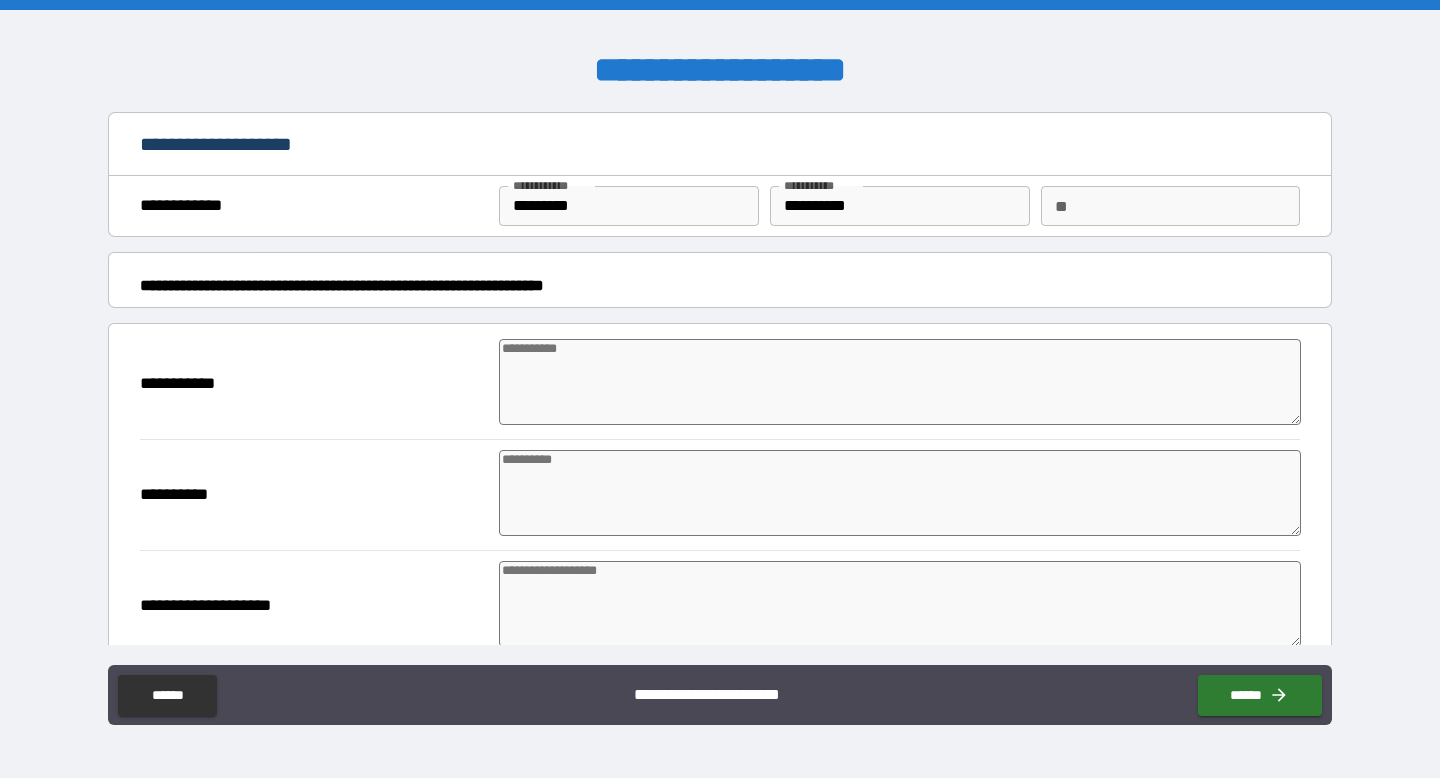 click at bounding box center [900, 382] 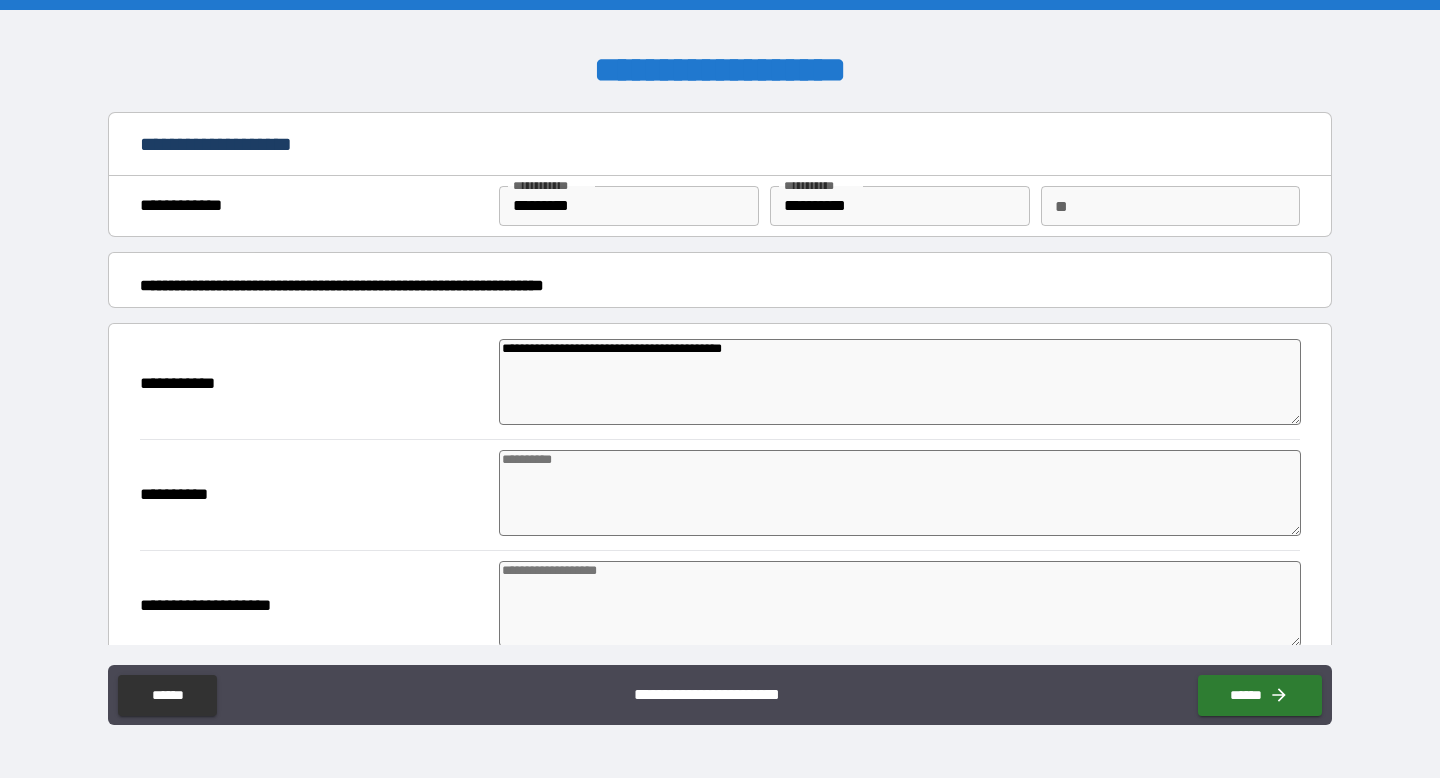 type on "*" 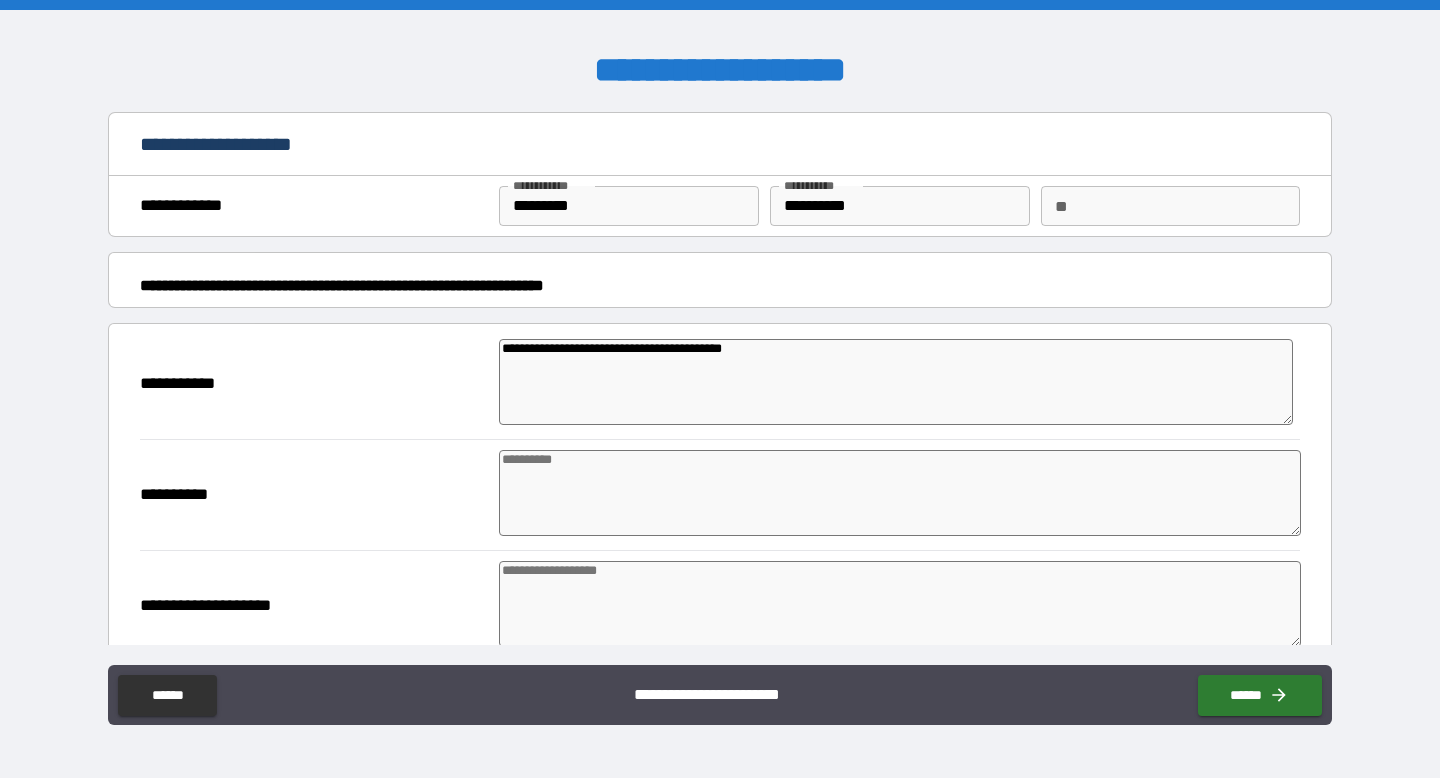 drag, startPoint x: 796, startPoint y: 358, endPoint x: 492, endPoint y: 334, distance: 304.9459 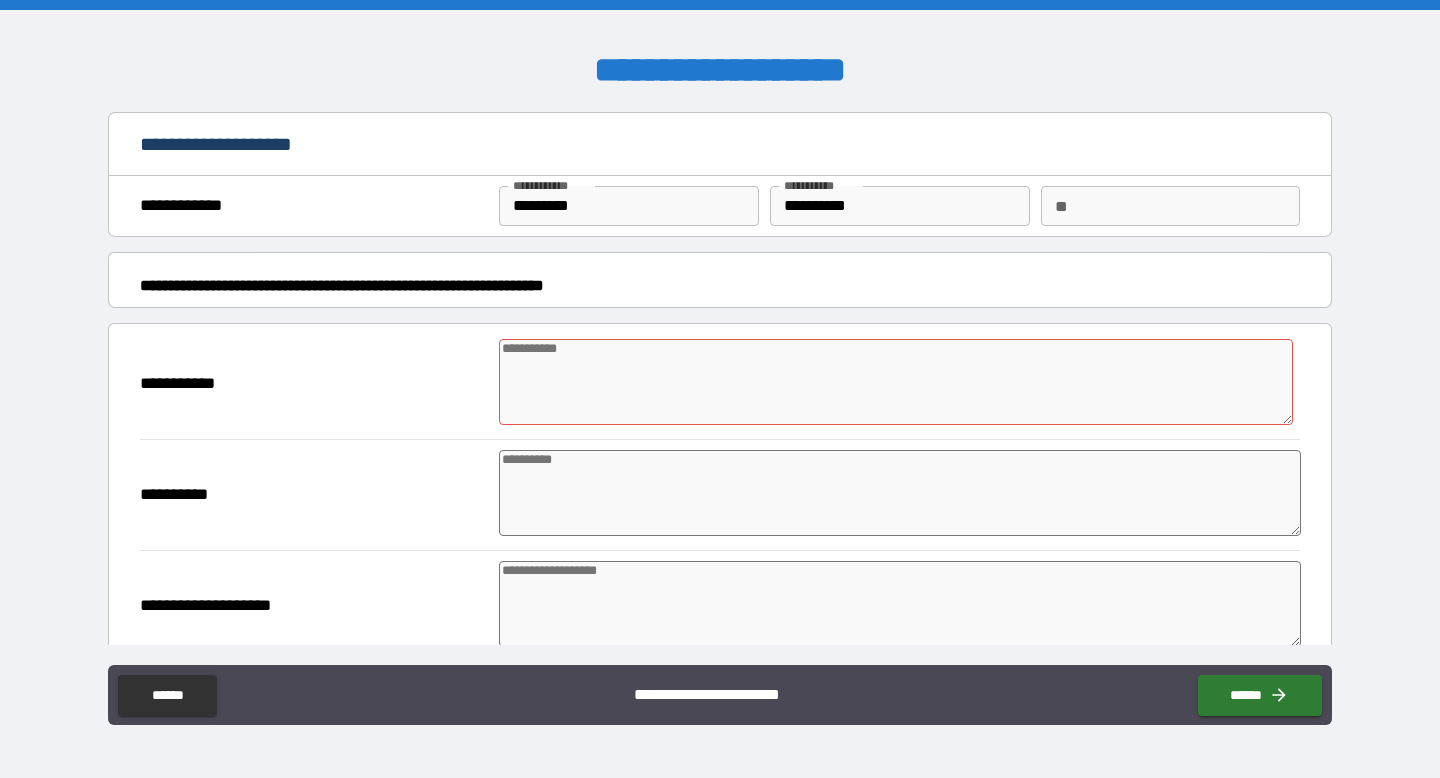 type on "*" 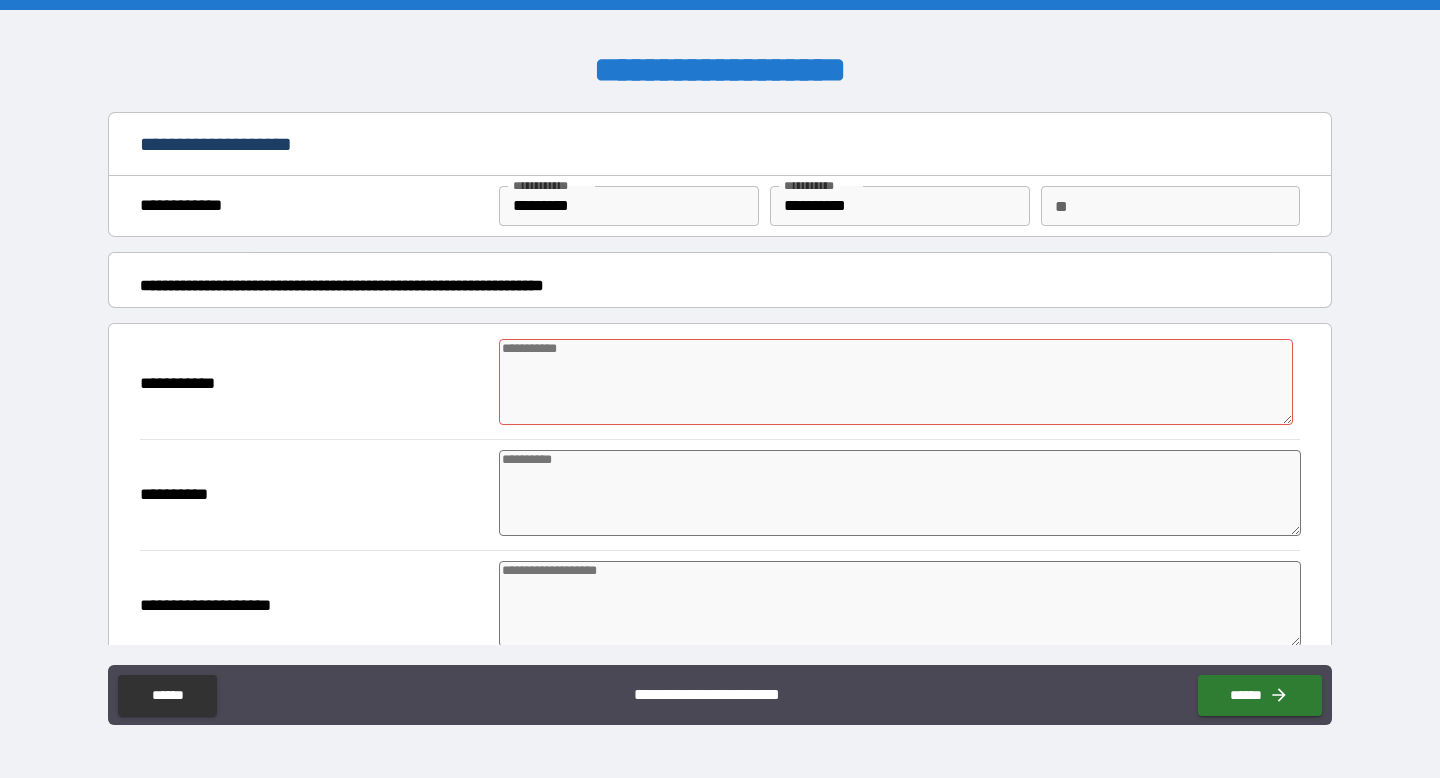 type on "*" 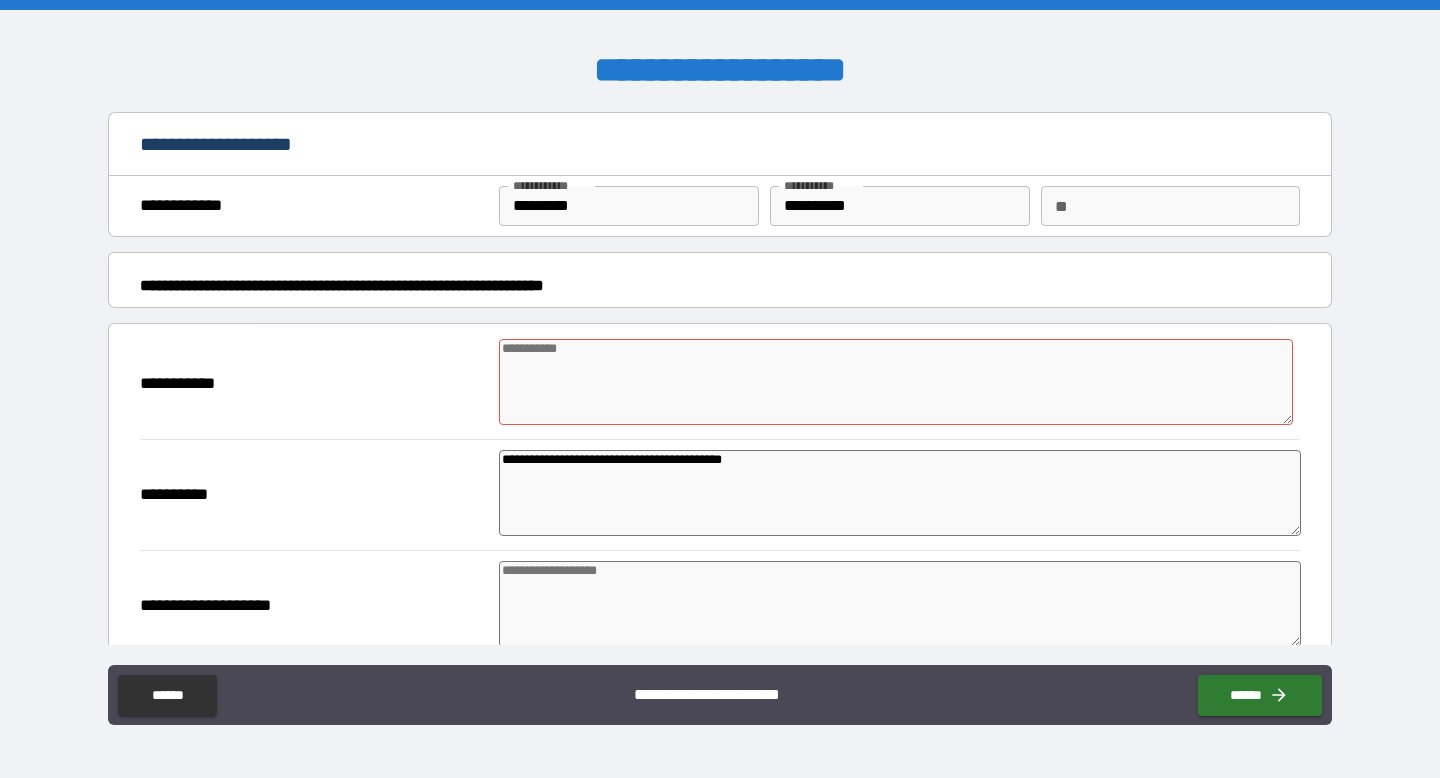 type on "*" 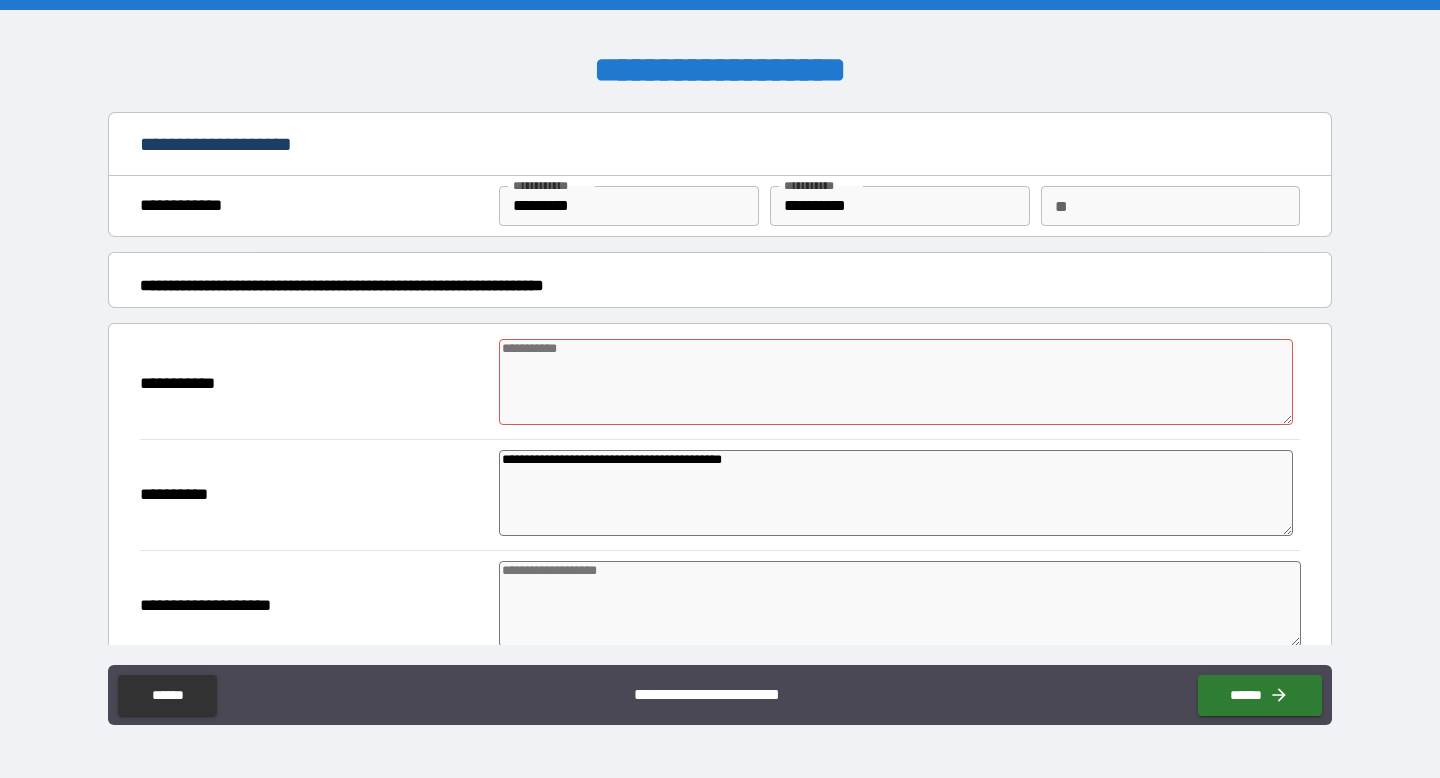 type on "**********" 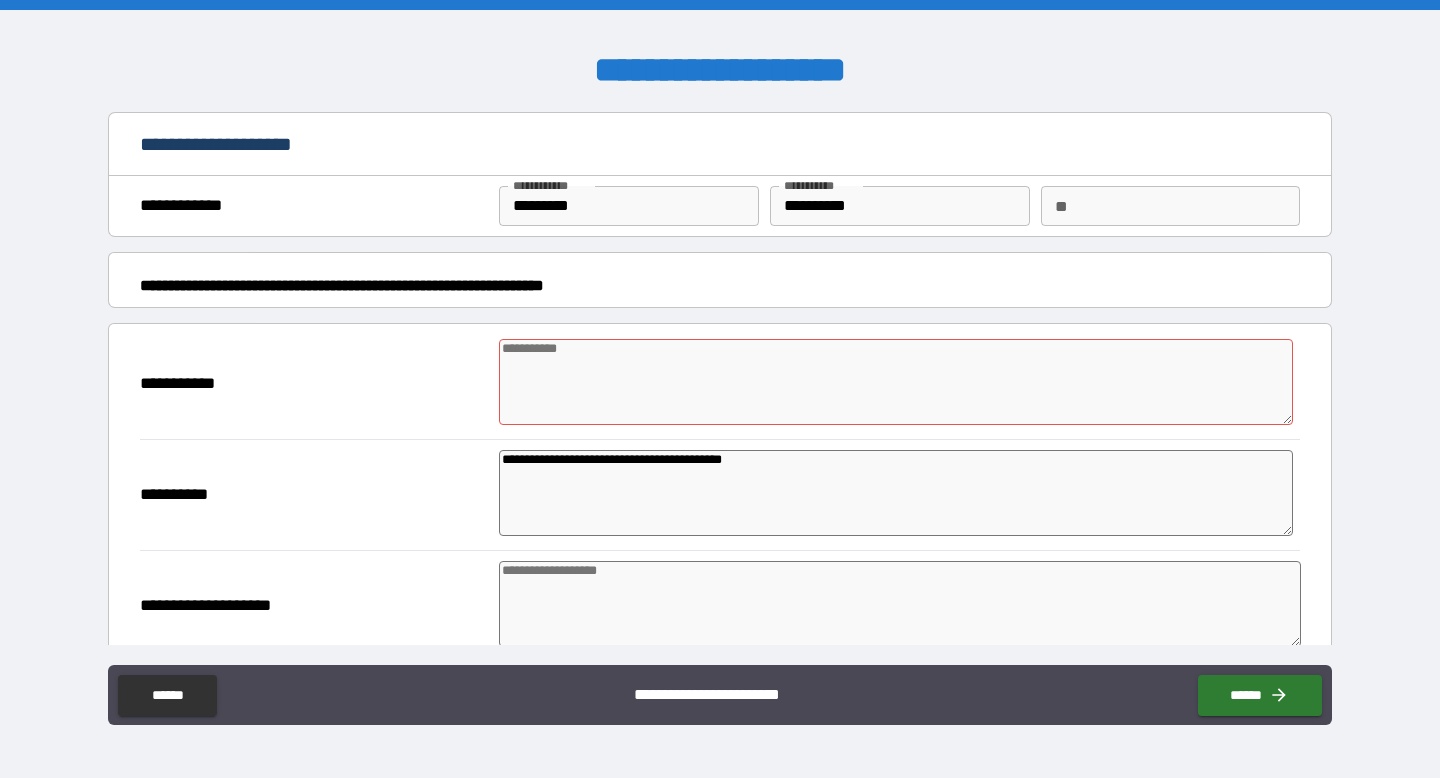 click at bounding box center (896, 382) 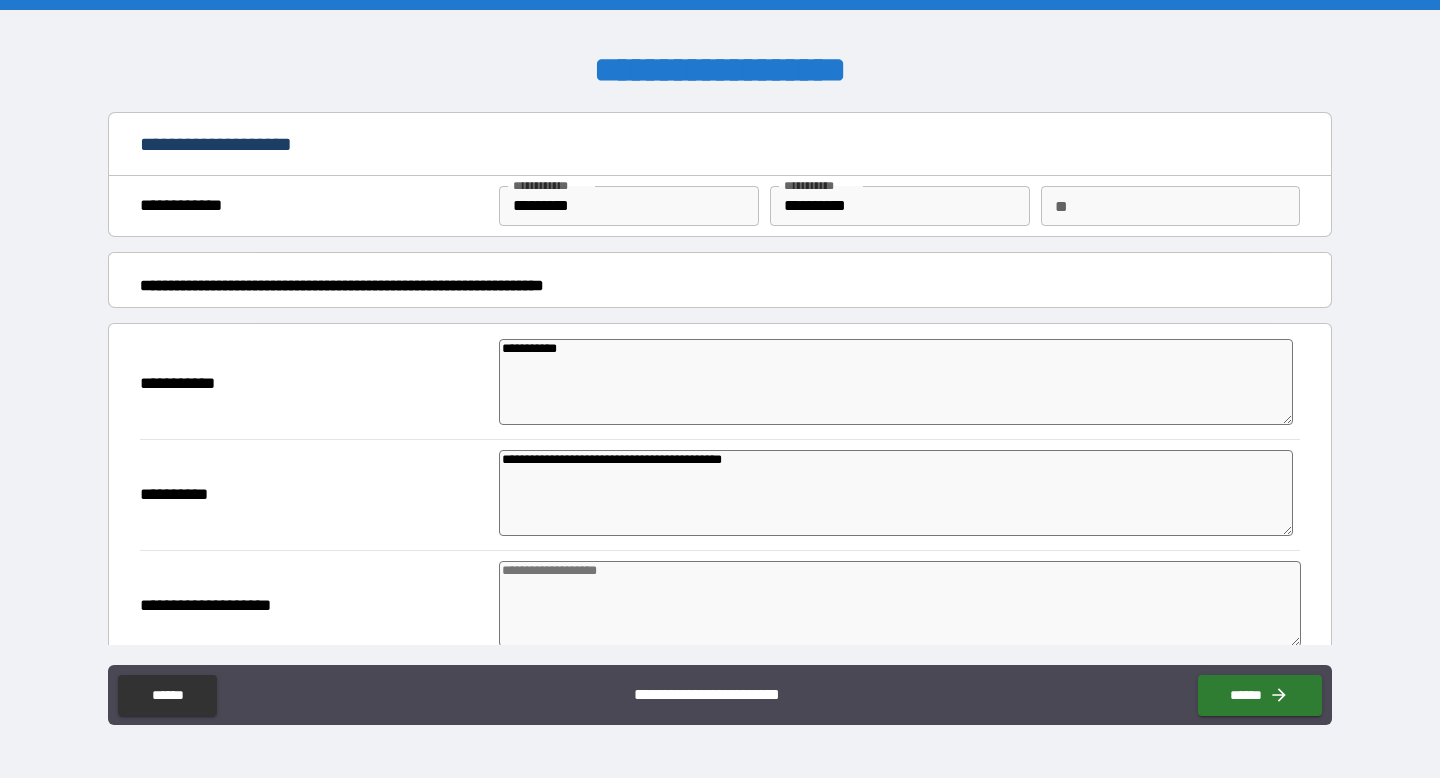 type on "*" 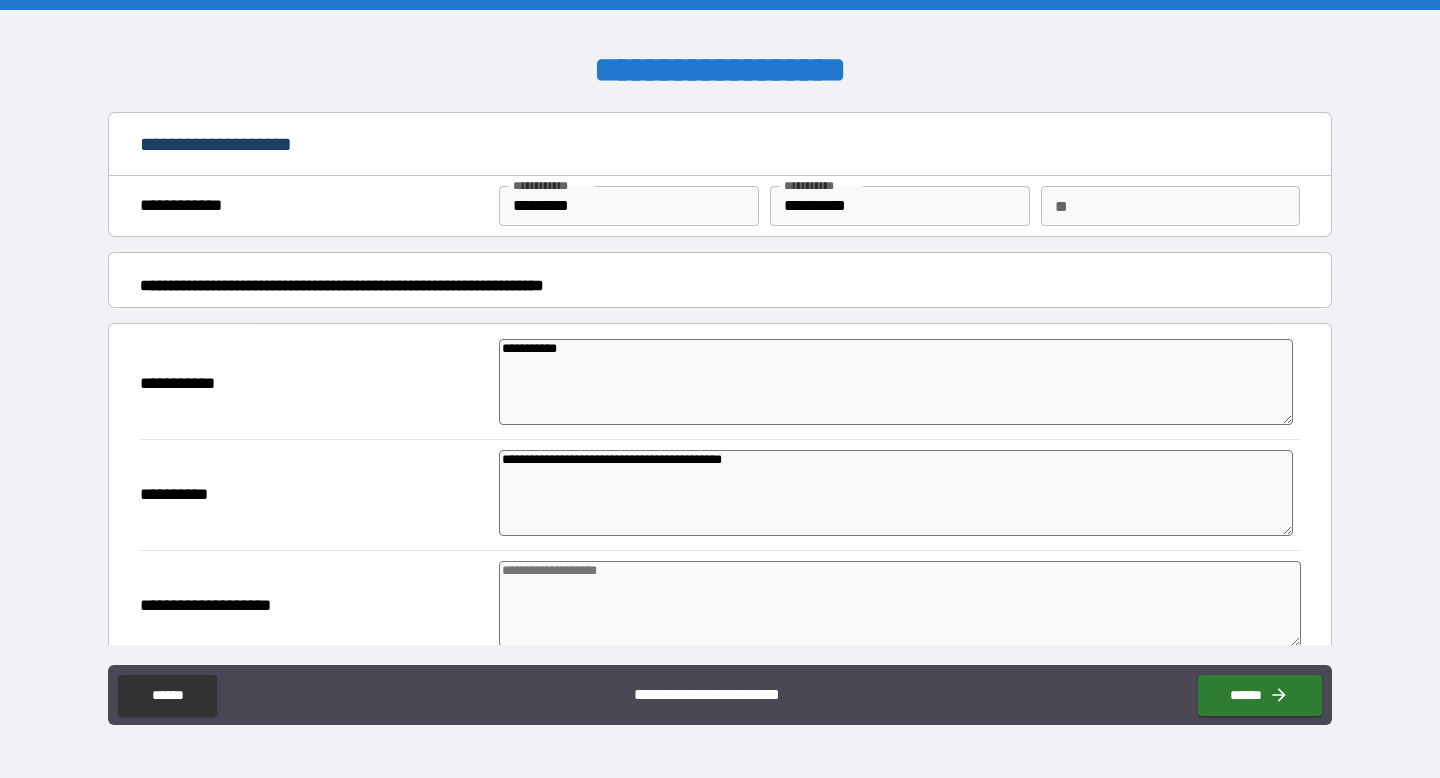 type on "*" 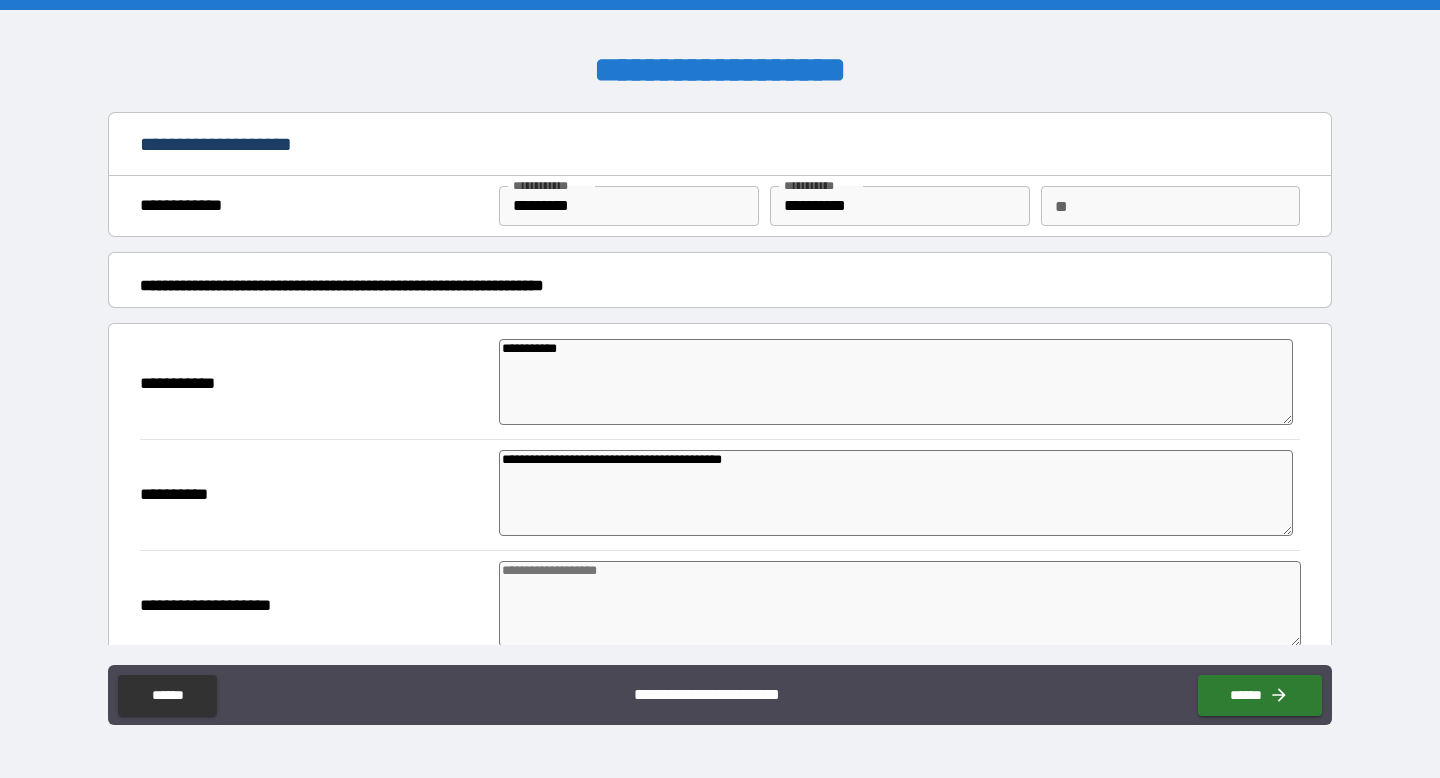 type on "**********" 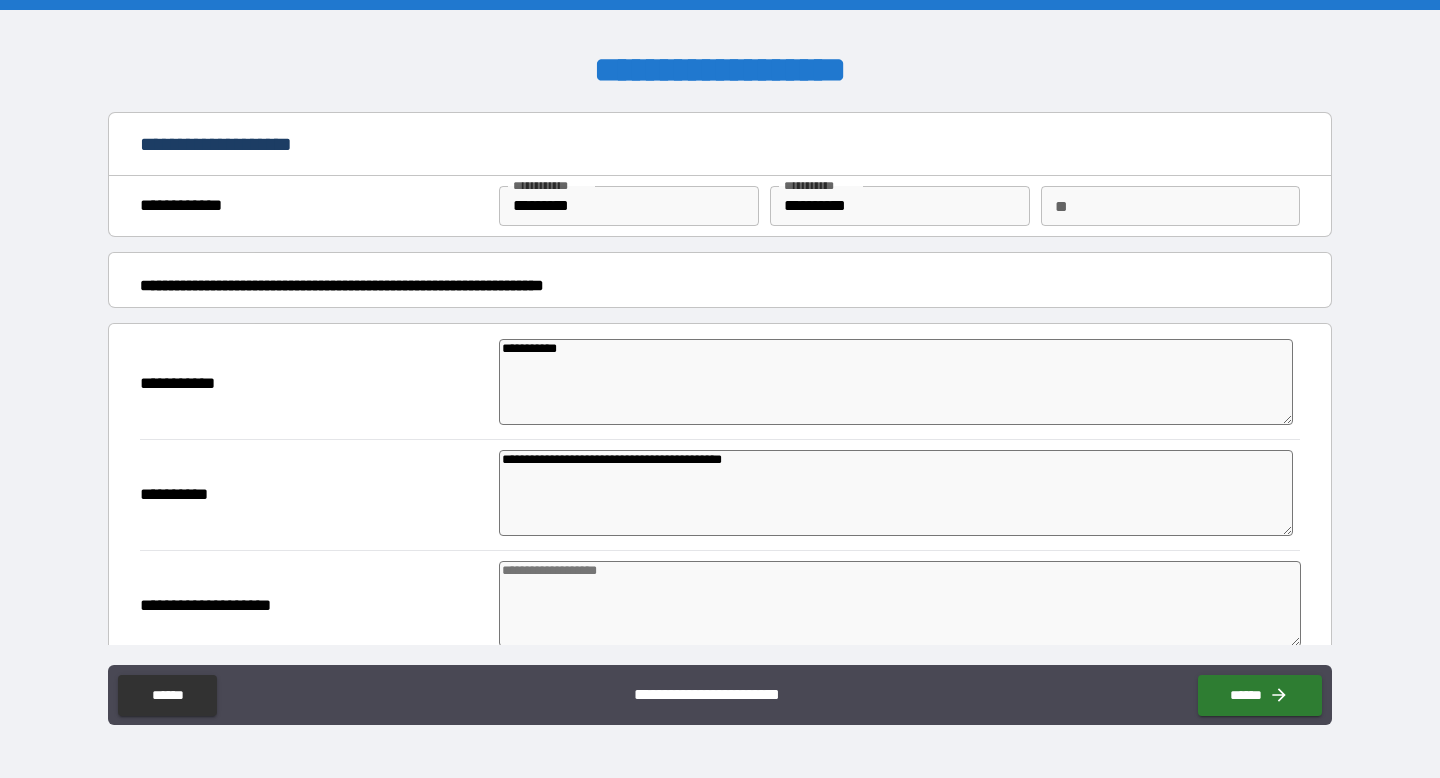 click at bounding box center [900, 604] 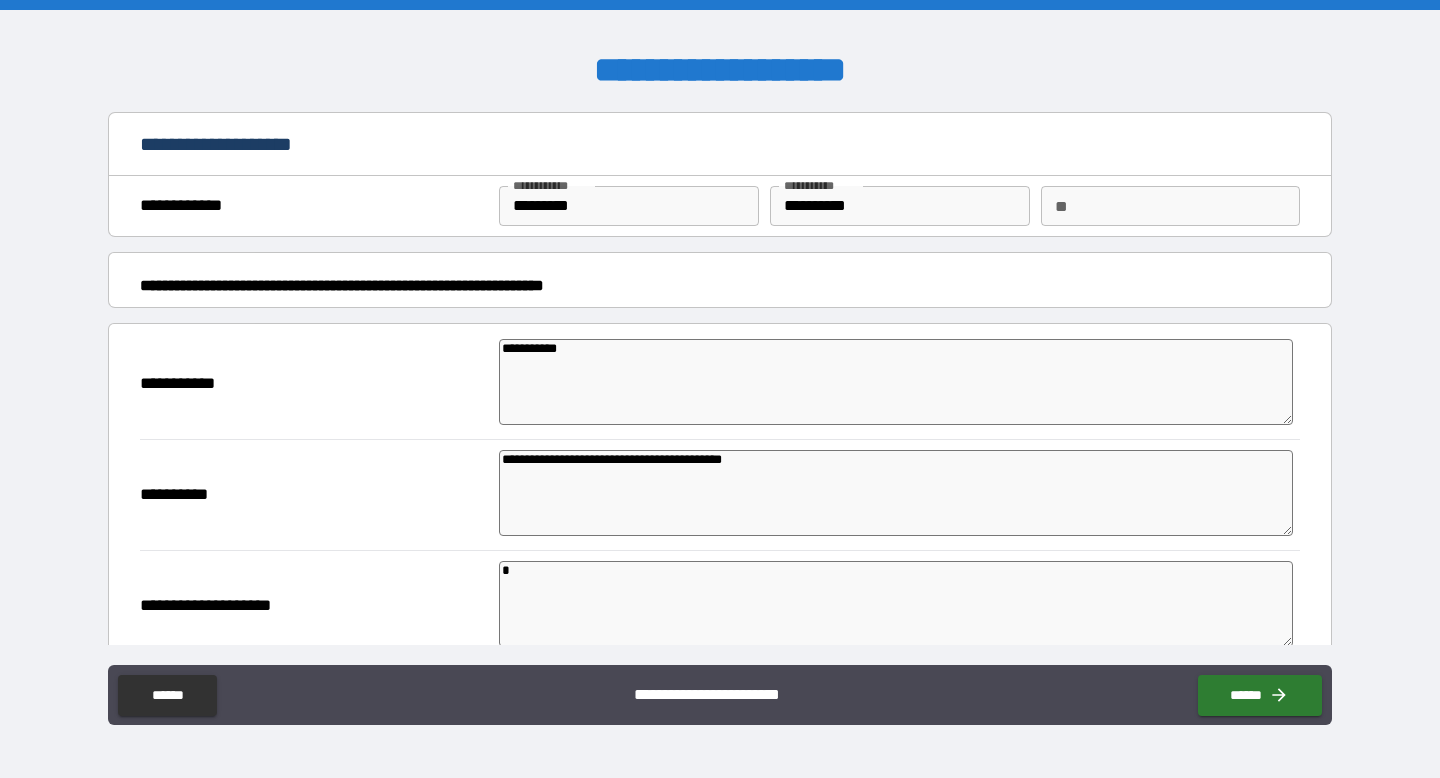type on "*" 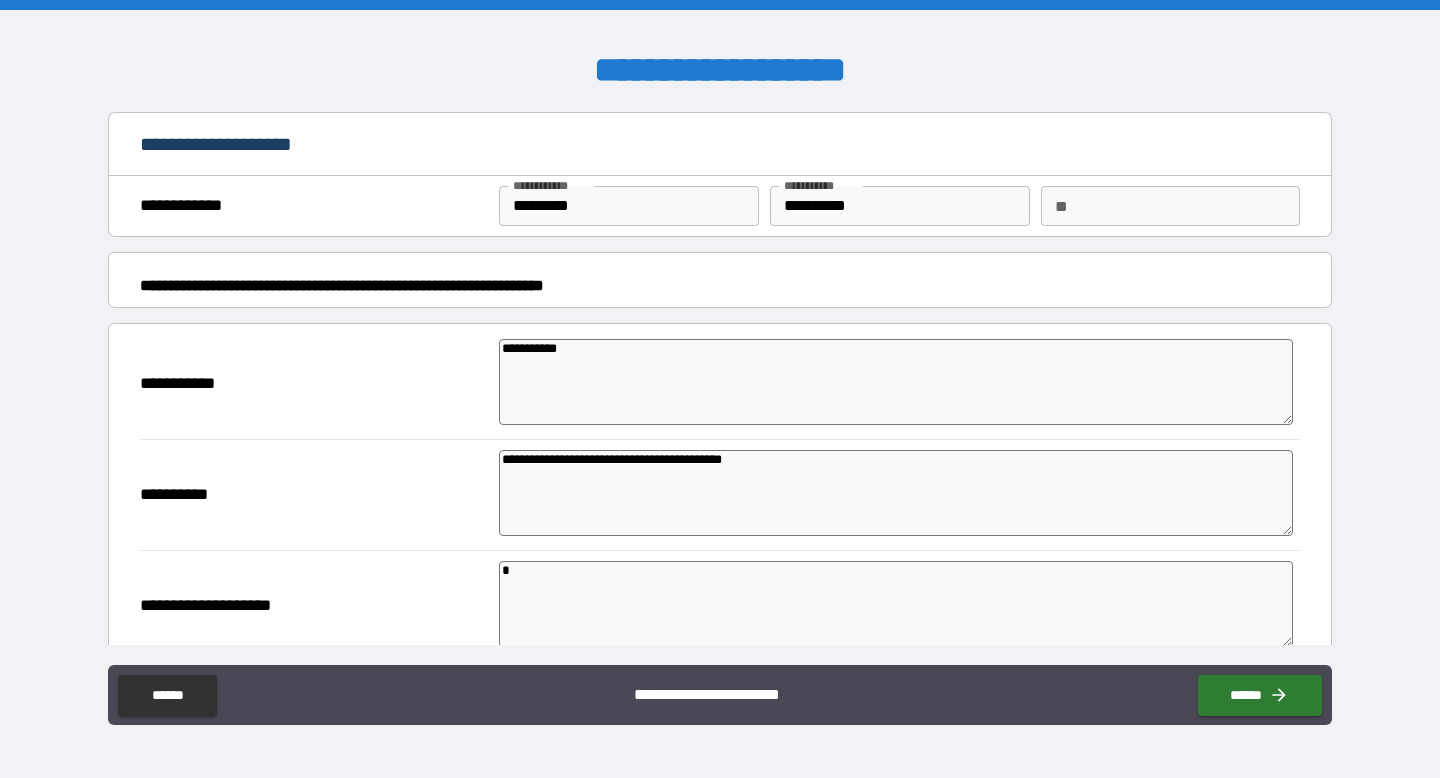 type on "*" 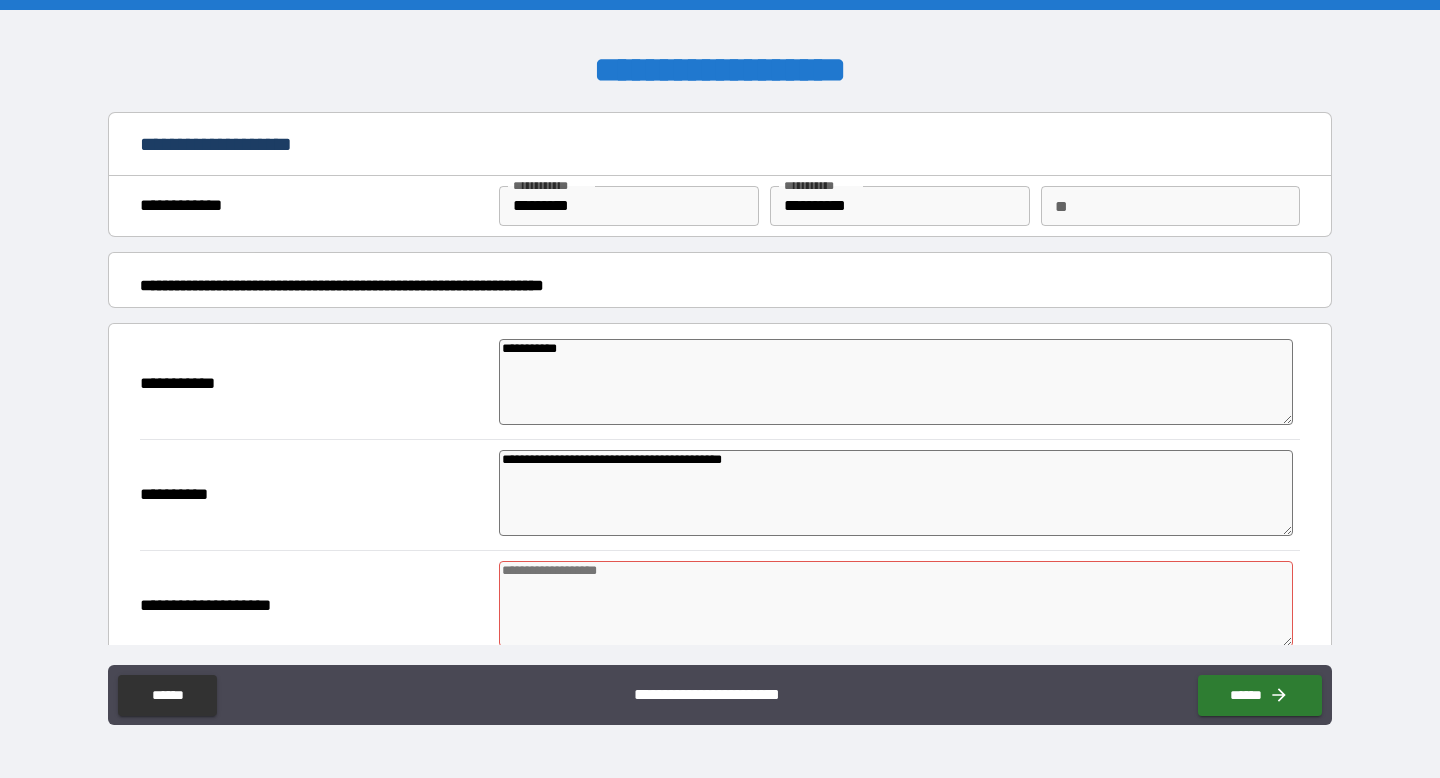 type on "*" 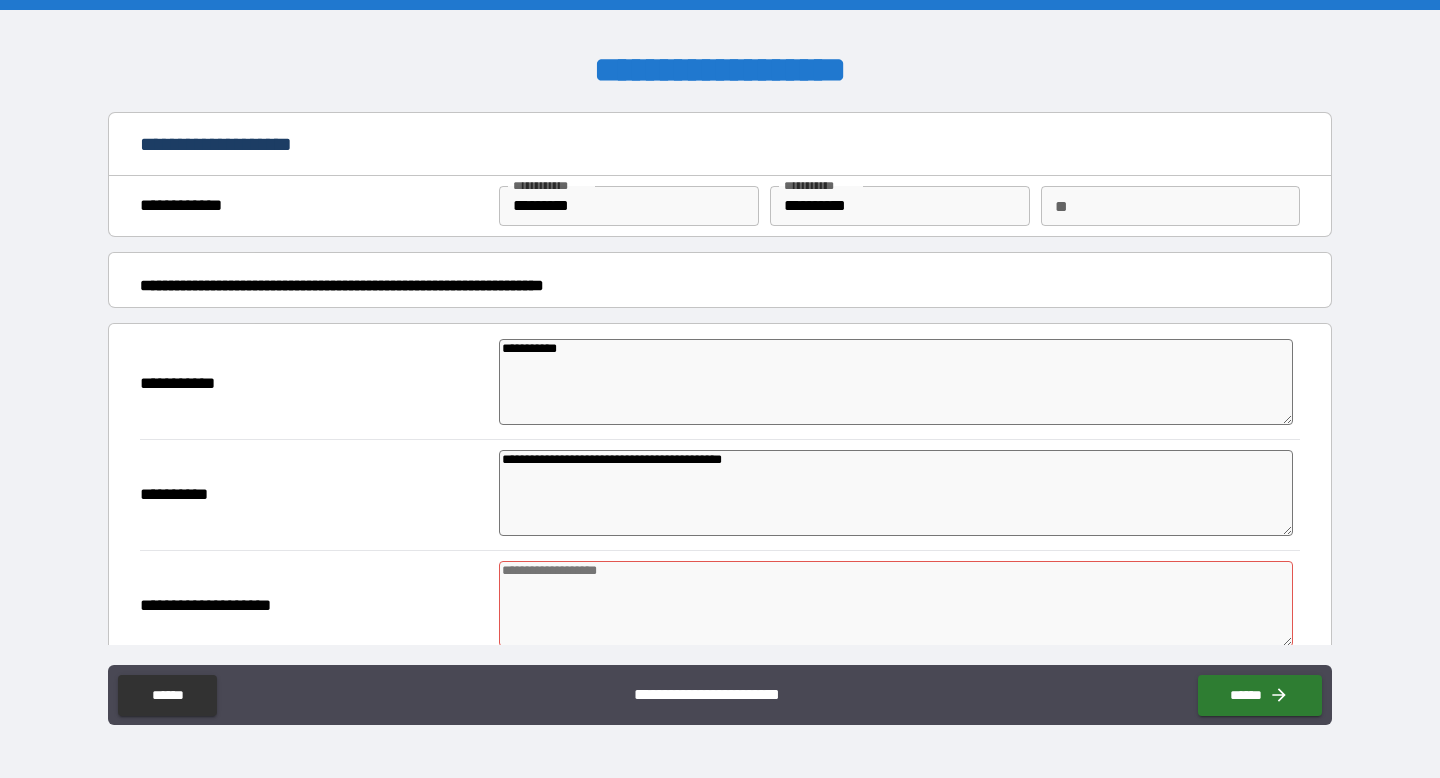 type on "*" 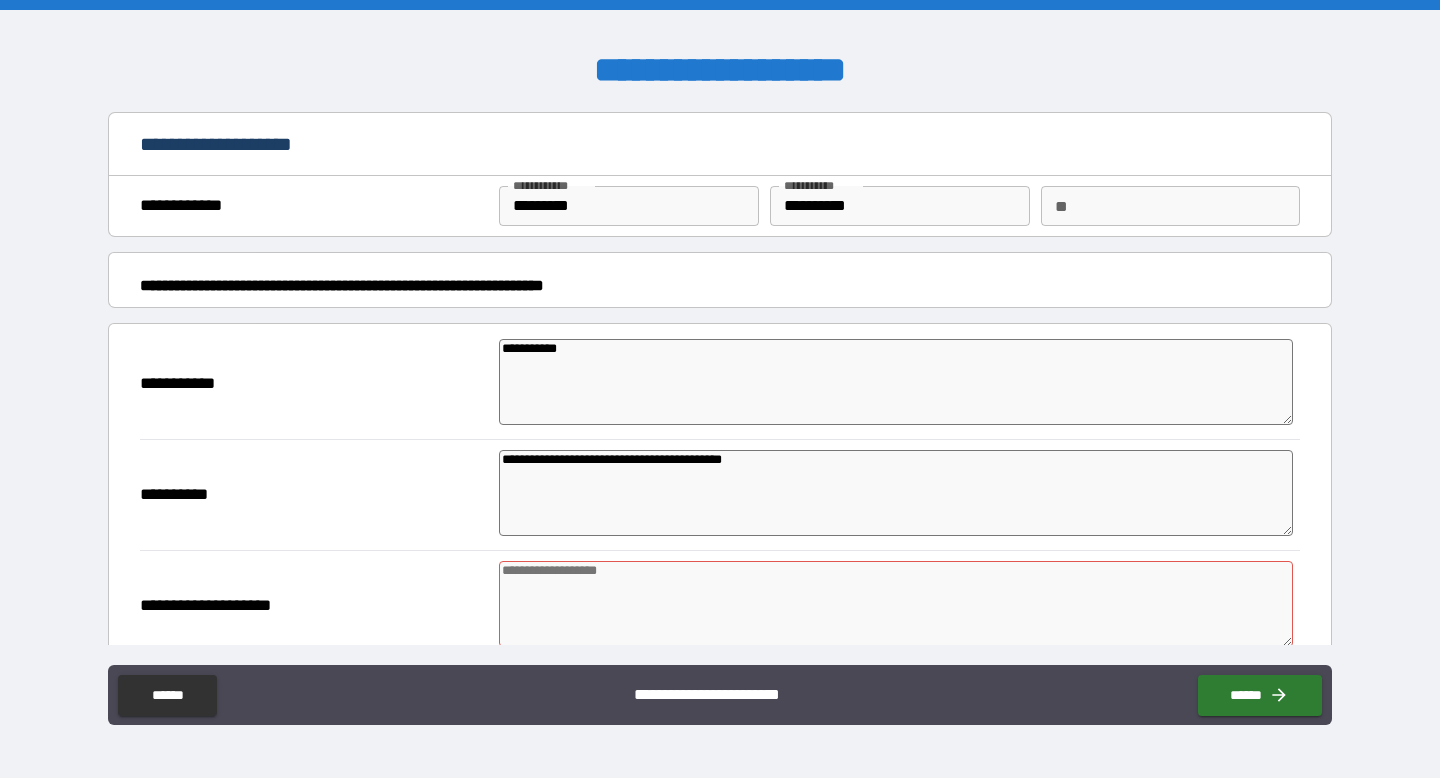 paste on "**********" 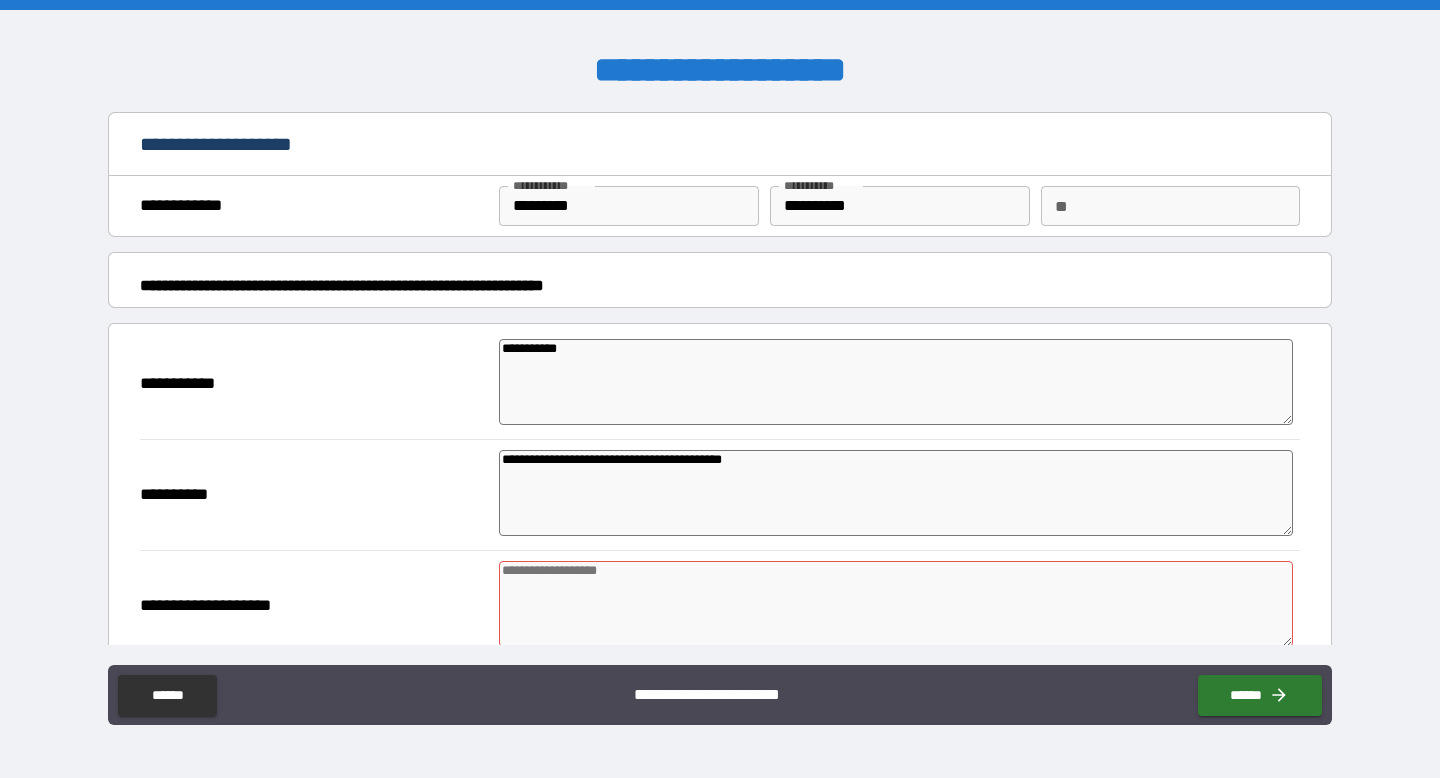 type on "*" 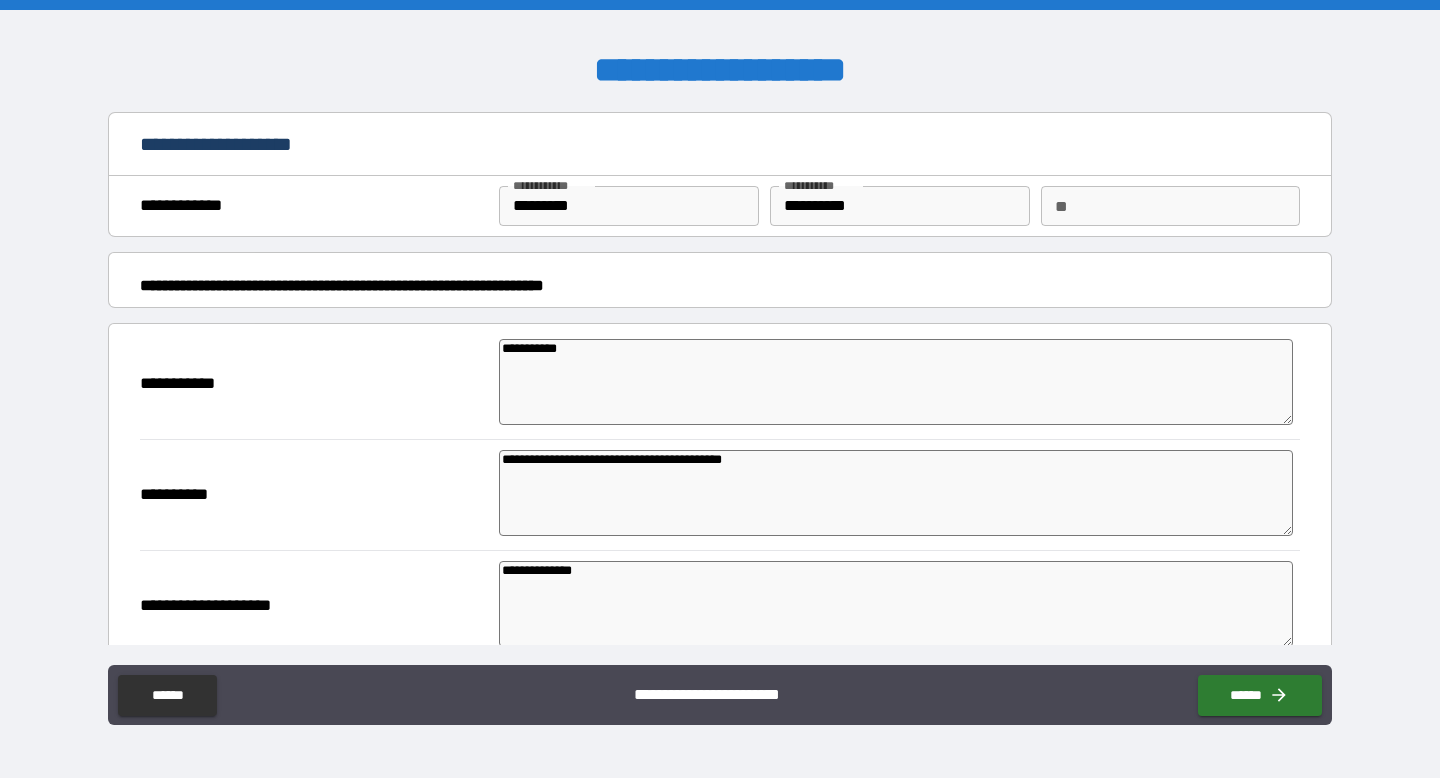 type on "*" 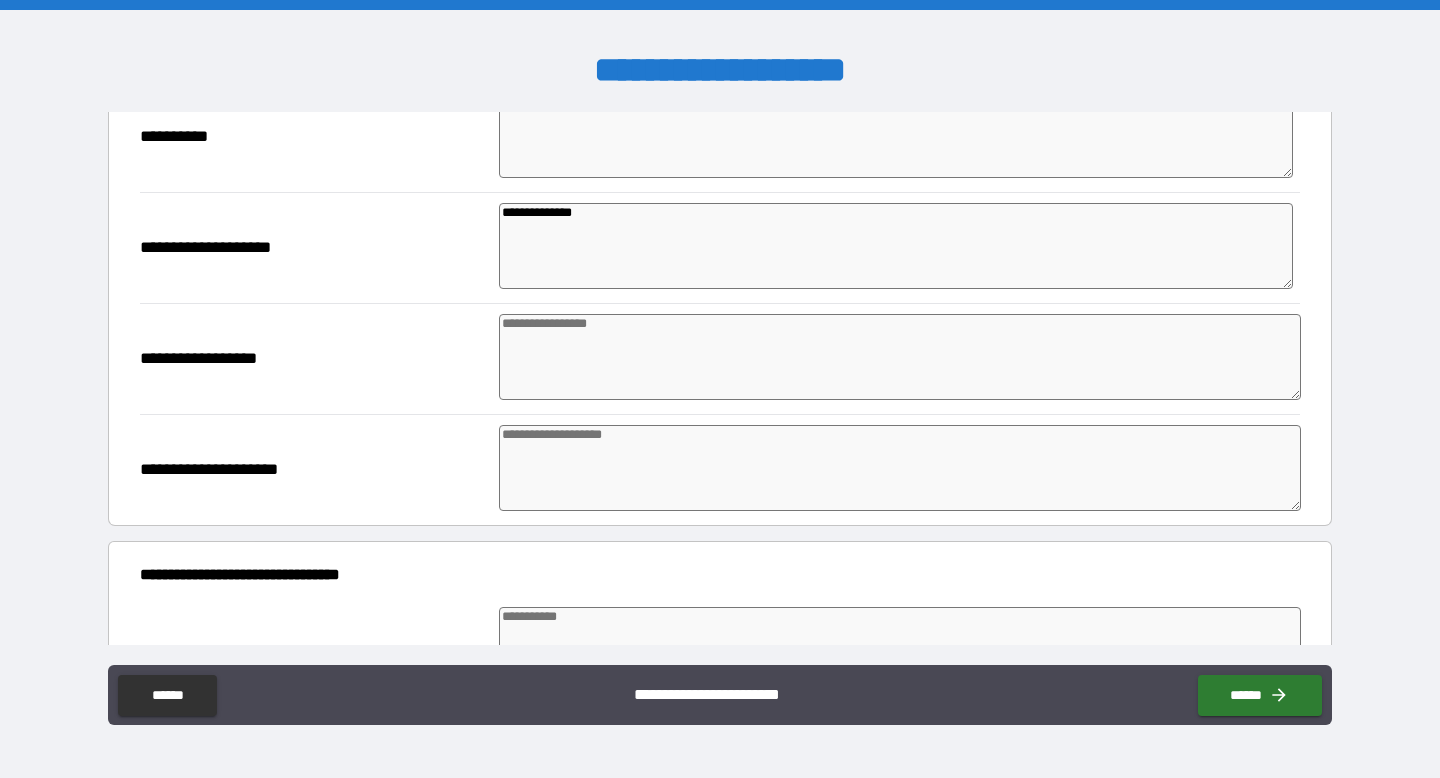 scroll, scrollTop: 362, scrollLeft: 0, axis: vertical 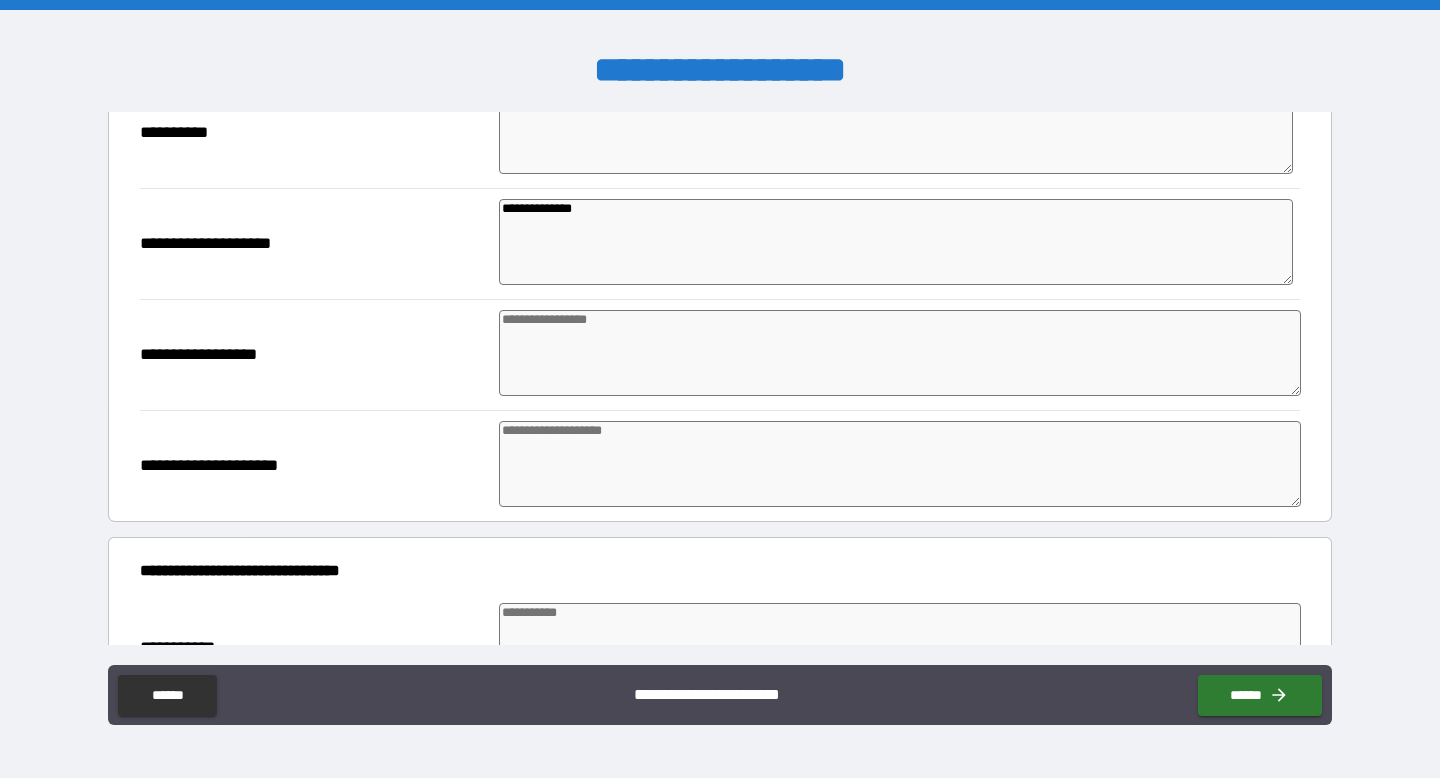 type on "**********" 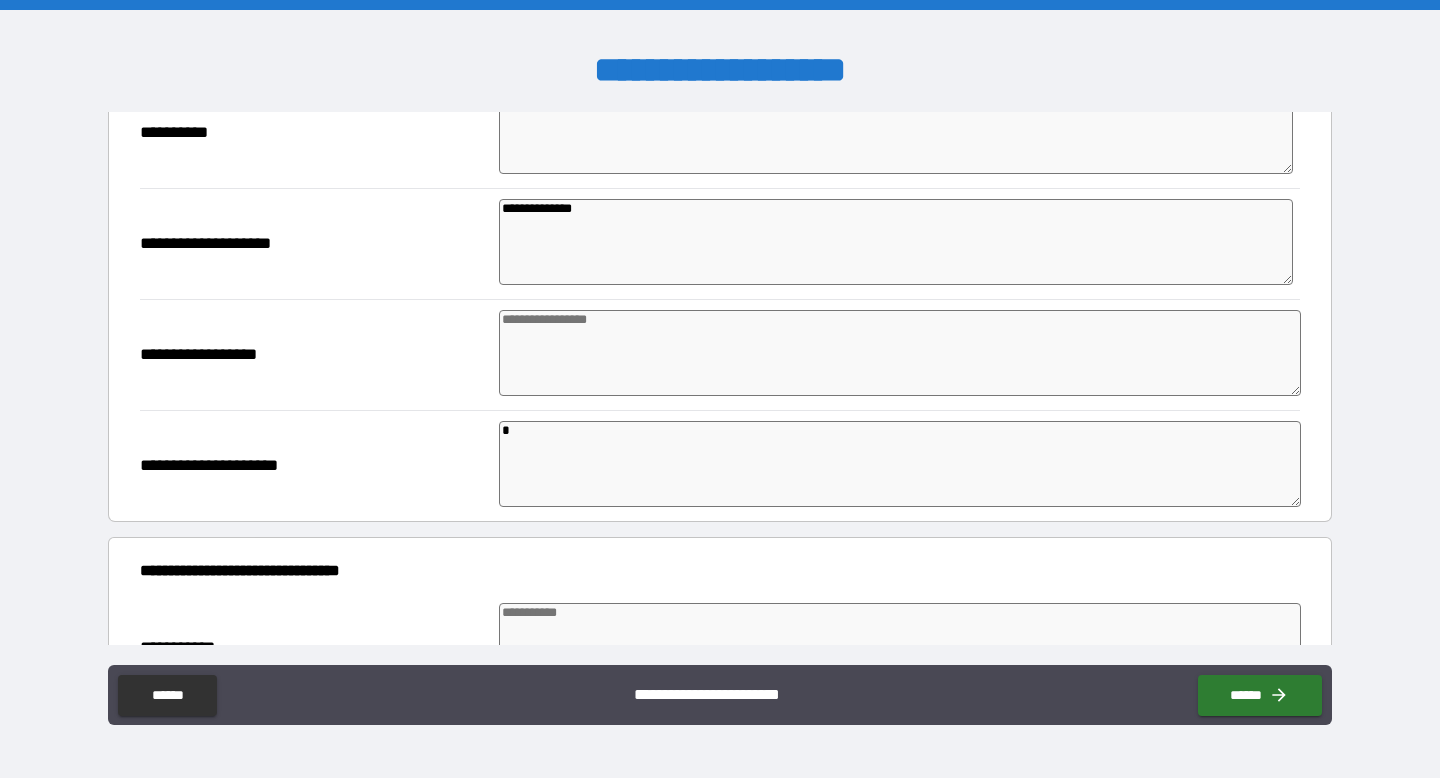 type on "*" 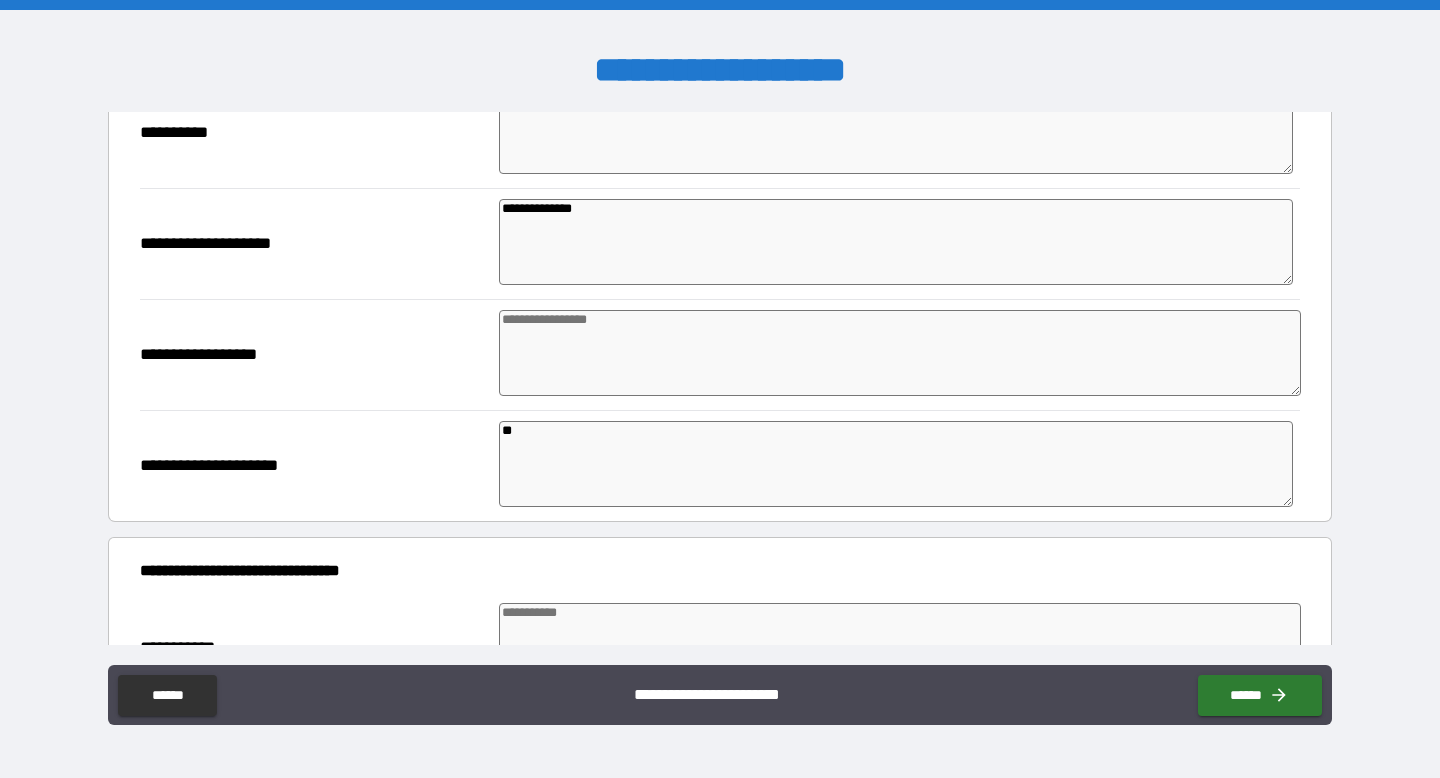 type on "*" 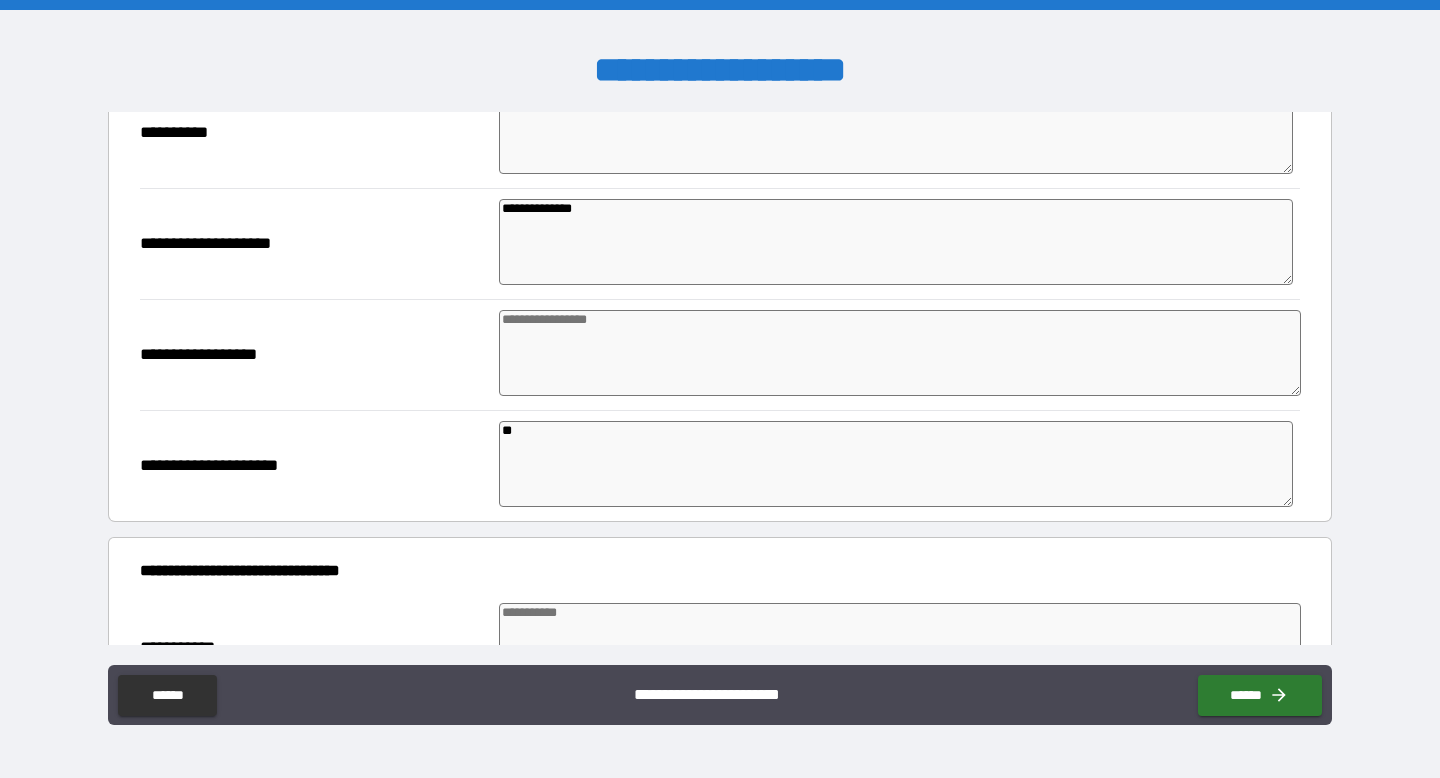 type on "*" 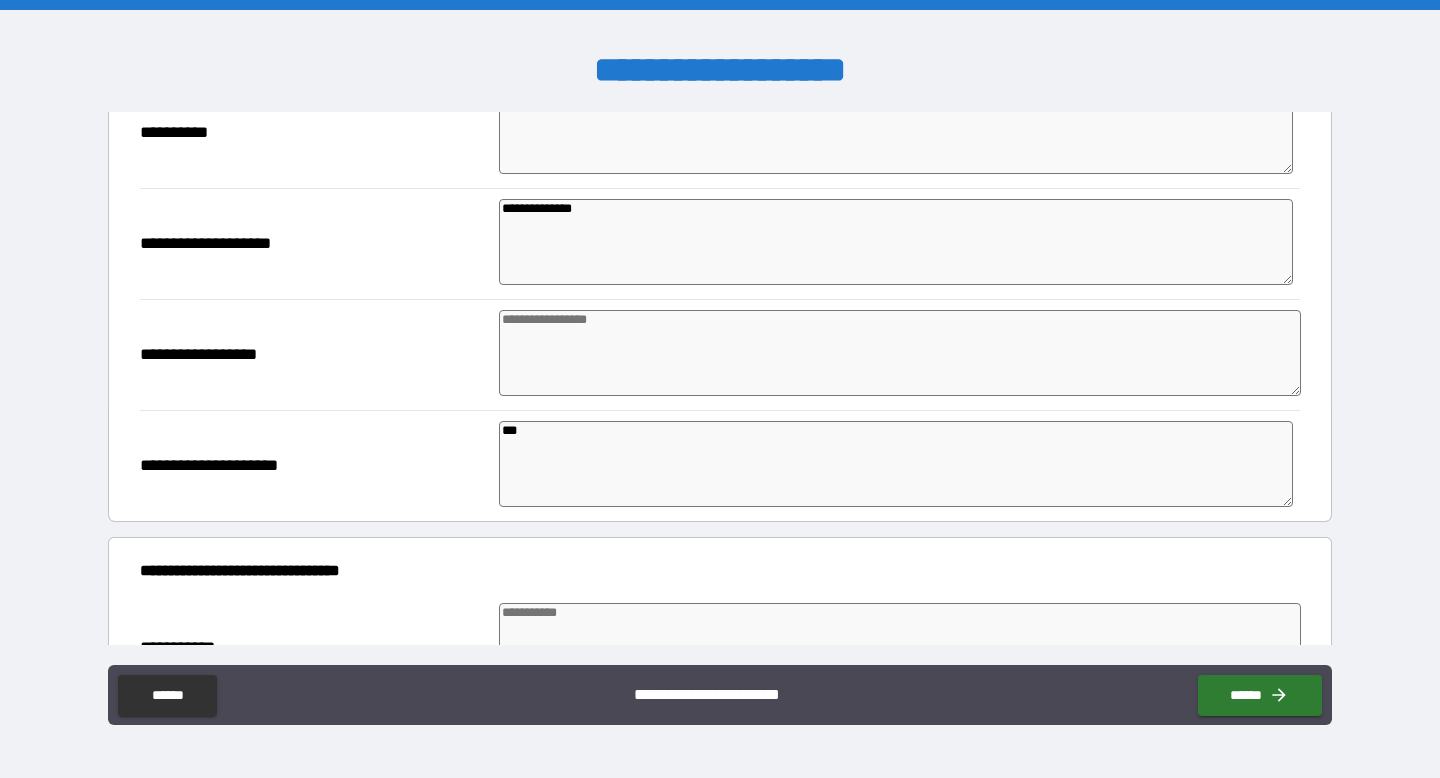 type on "*" 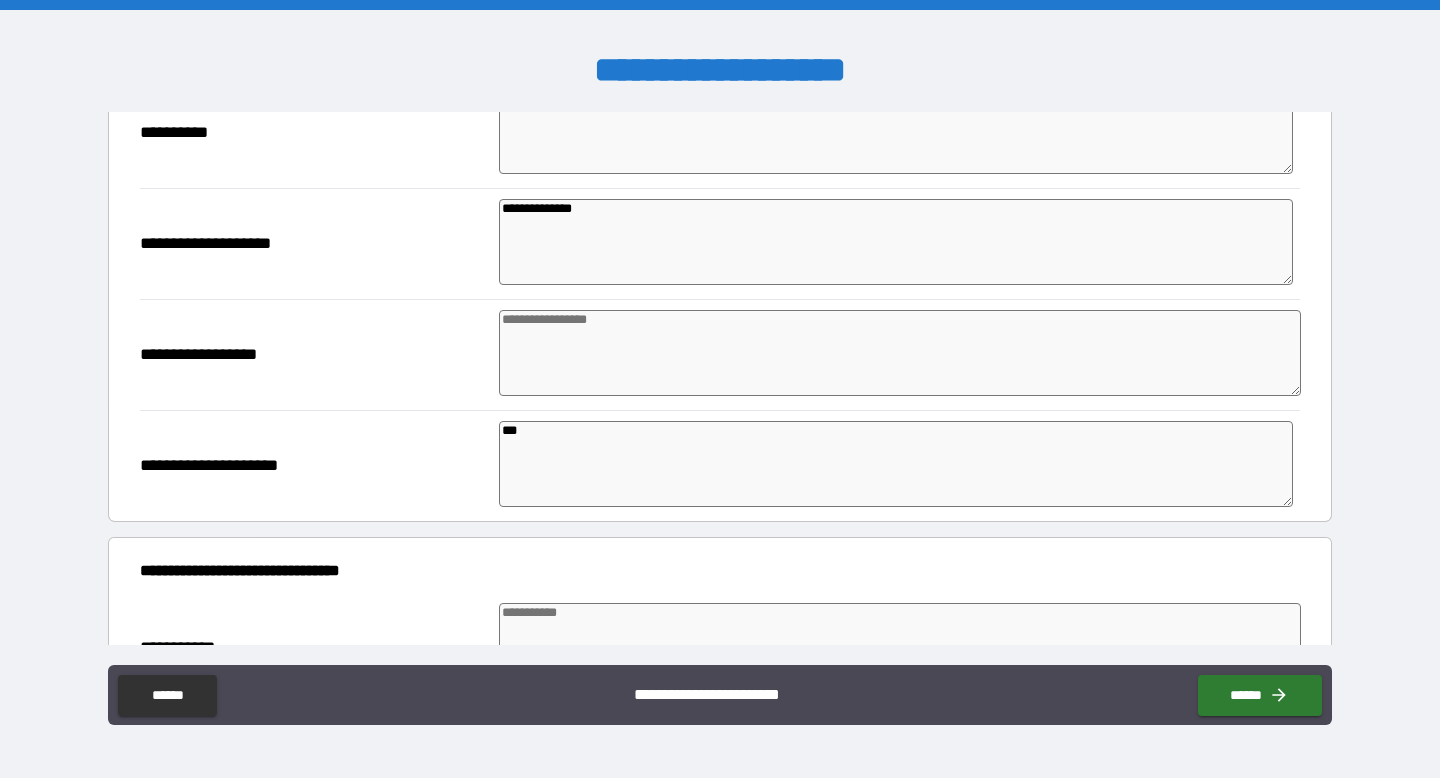 type on "*" 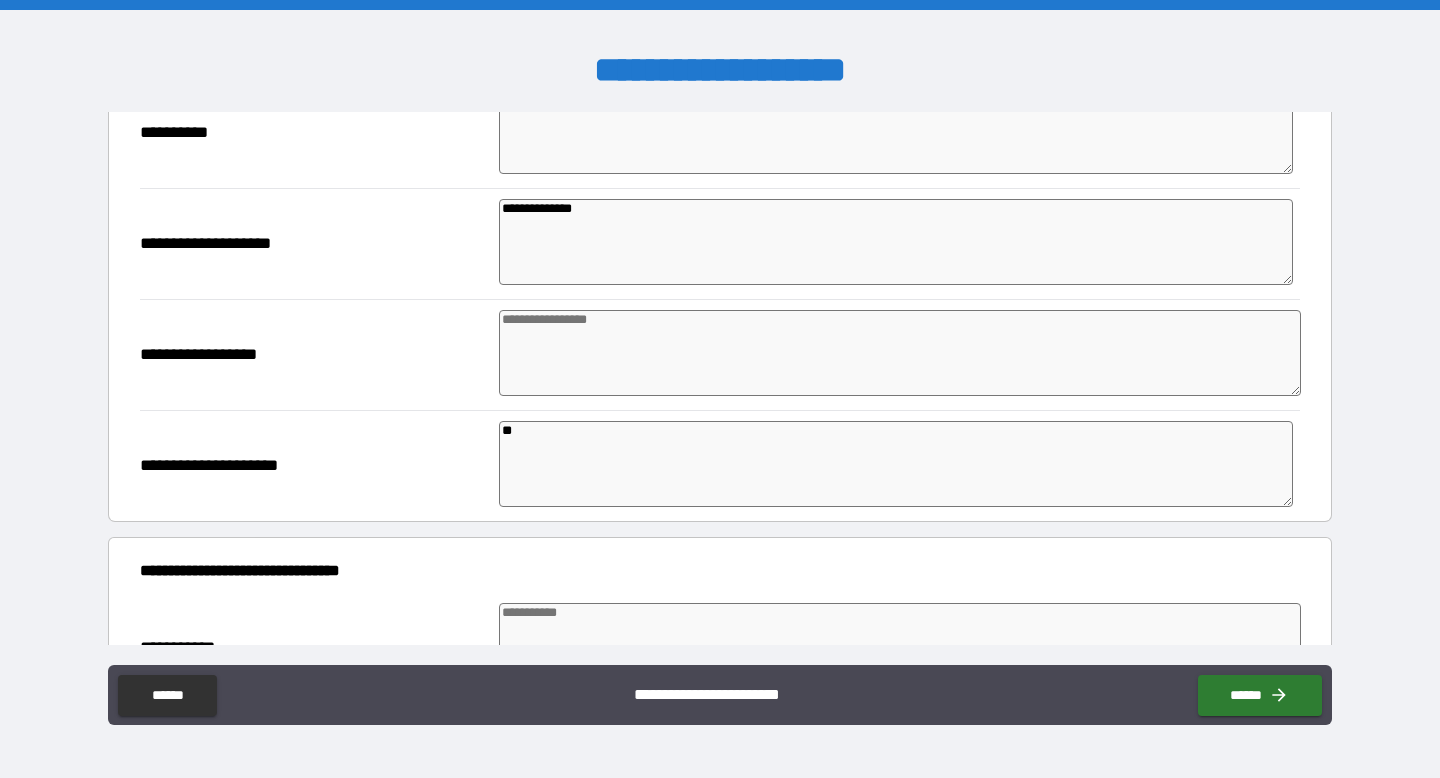 type on "*" 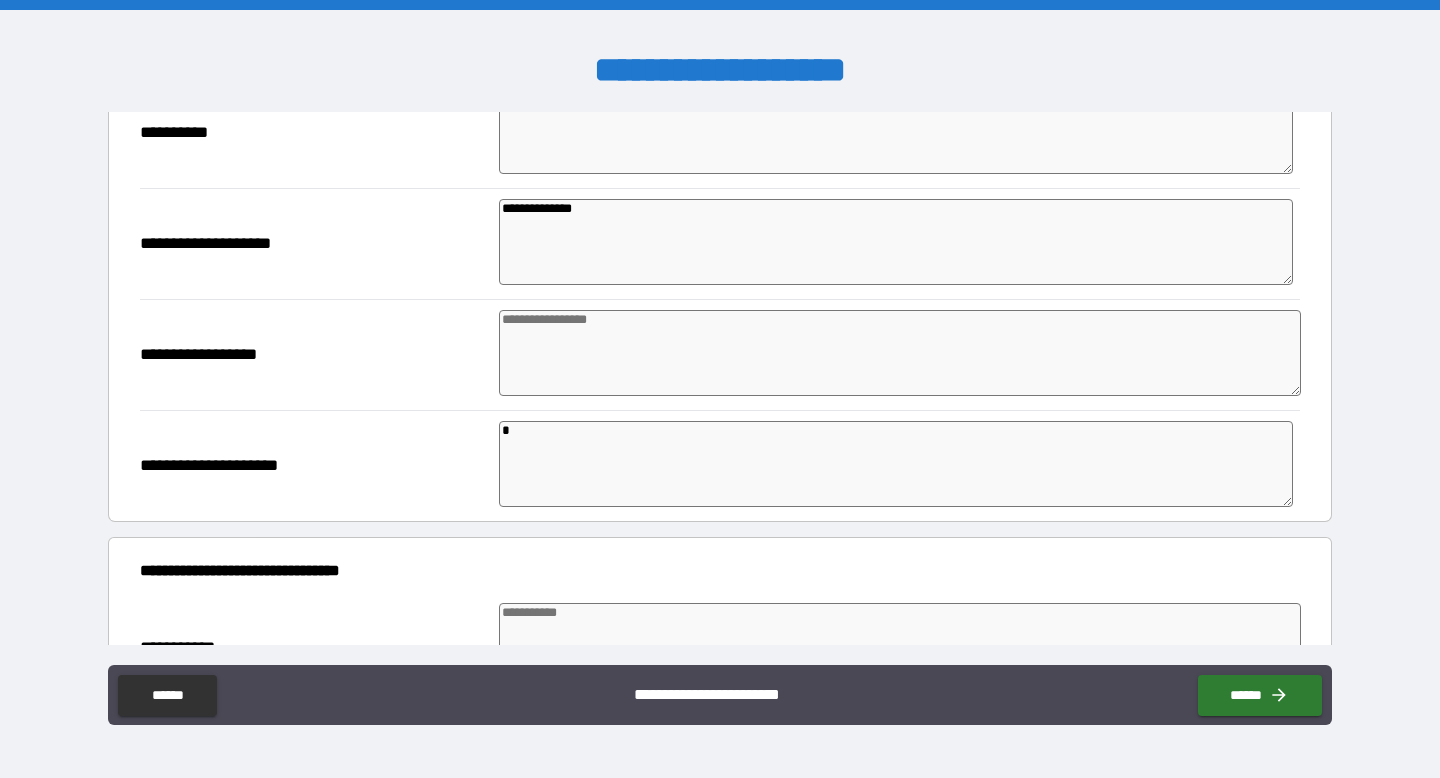 type on "*" 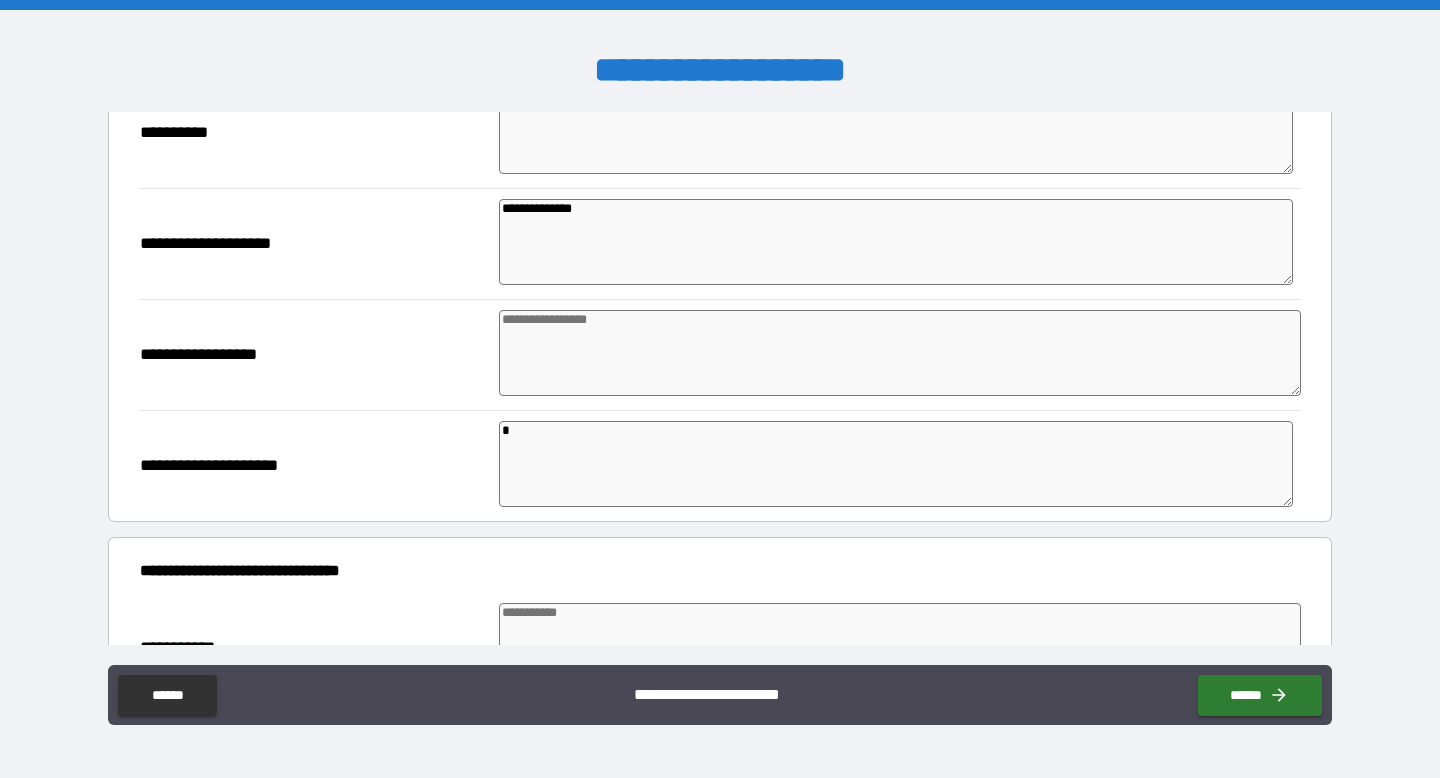 type 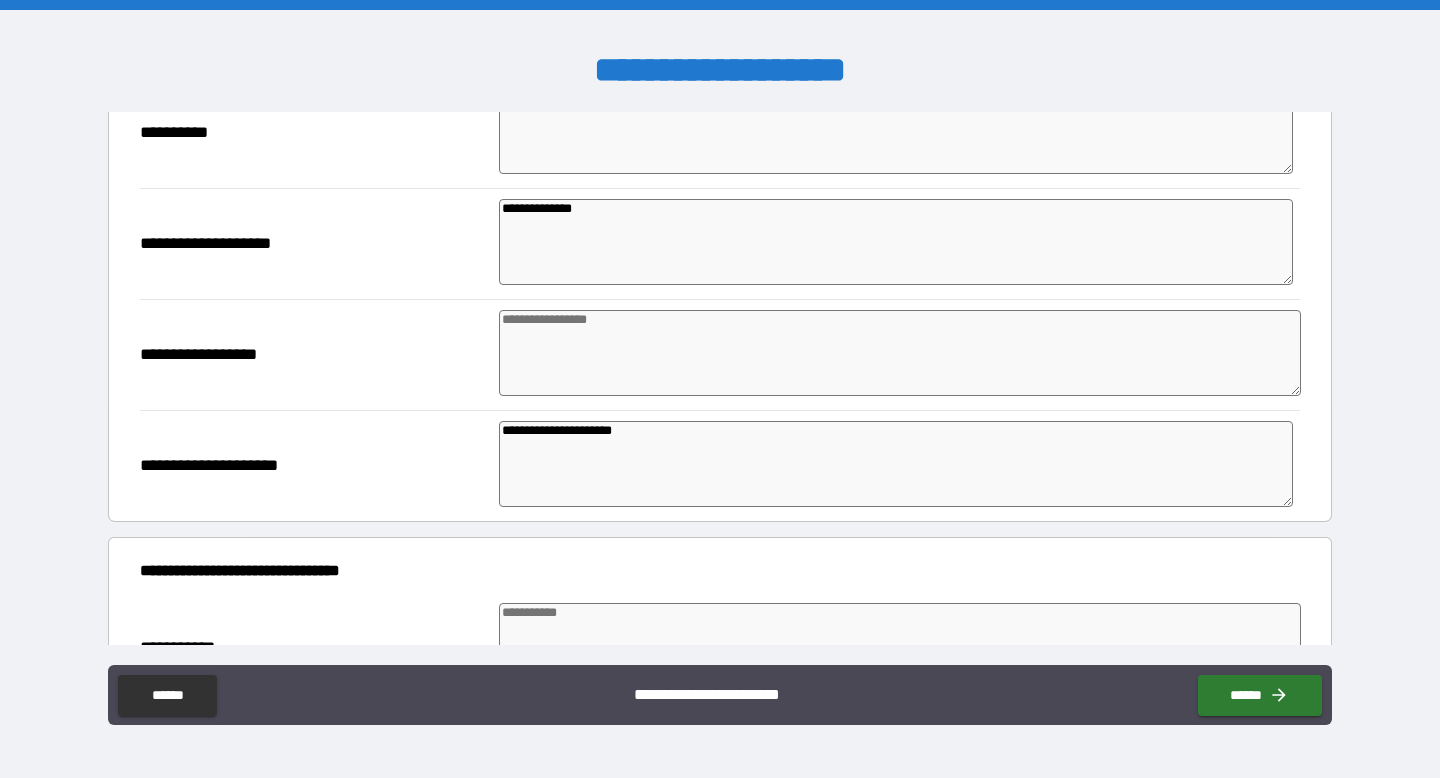 click at bounding box center [900, 353] 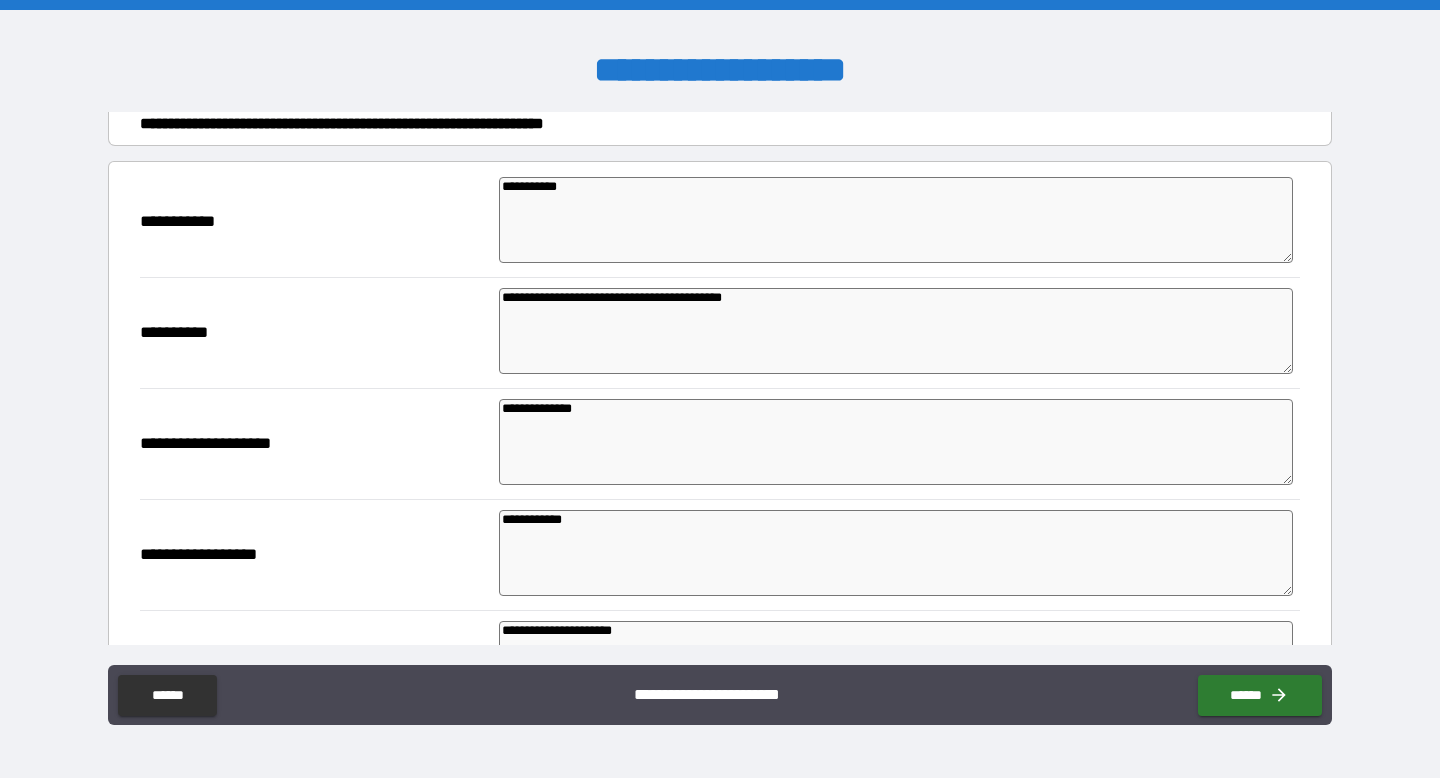 scroll, scrollTop: 164, scrollLeft: 0, axis: vertical 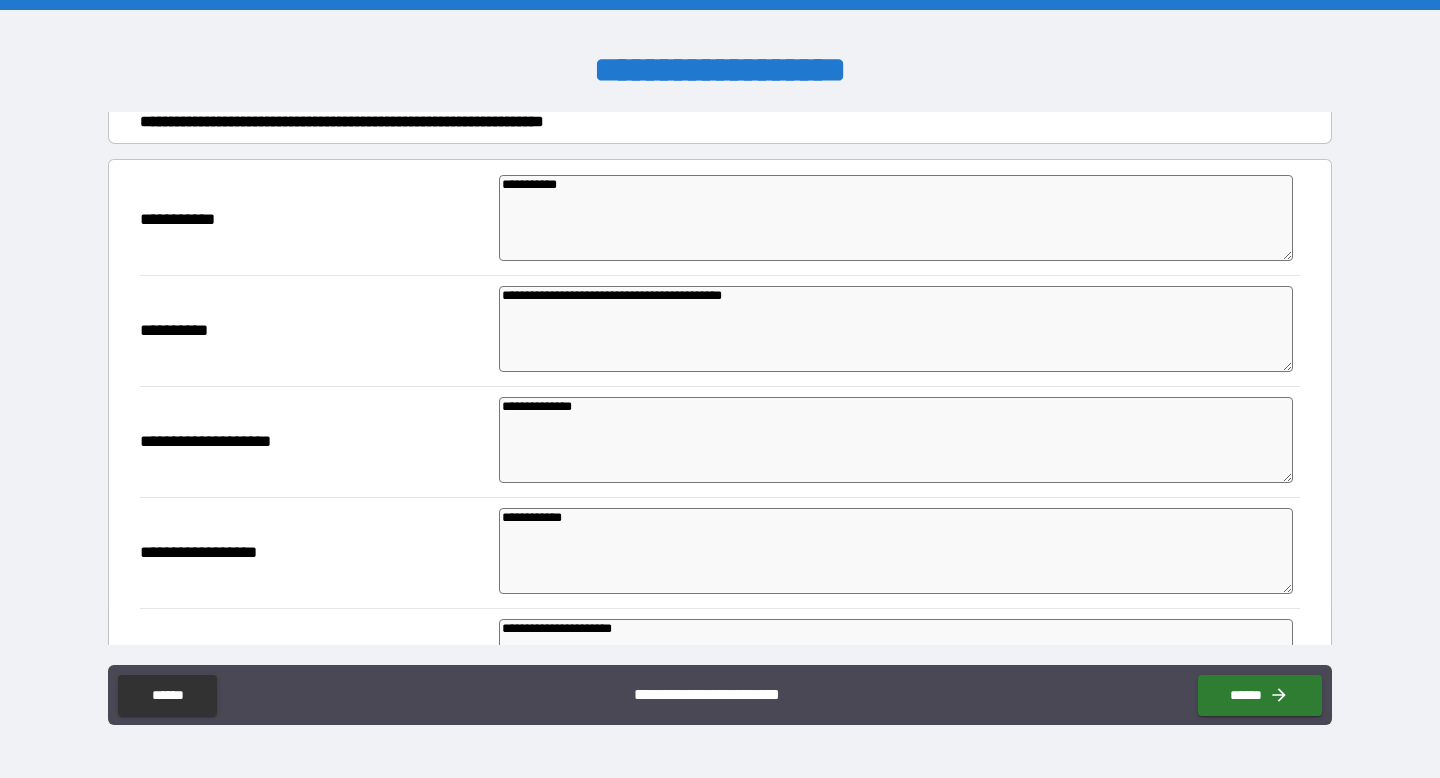 click on "**********" at bounding box center (896, 440) 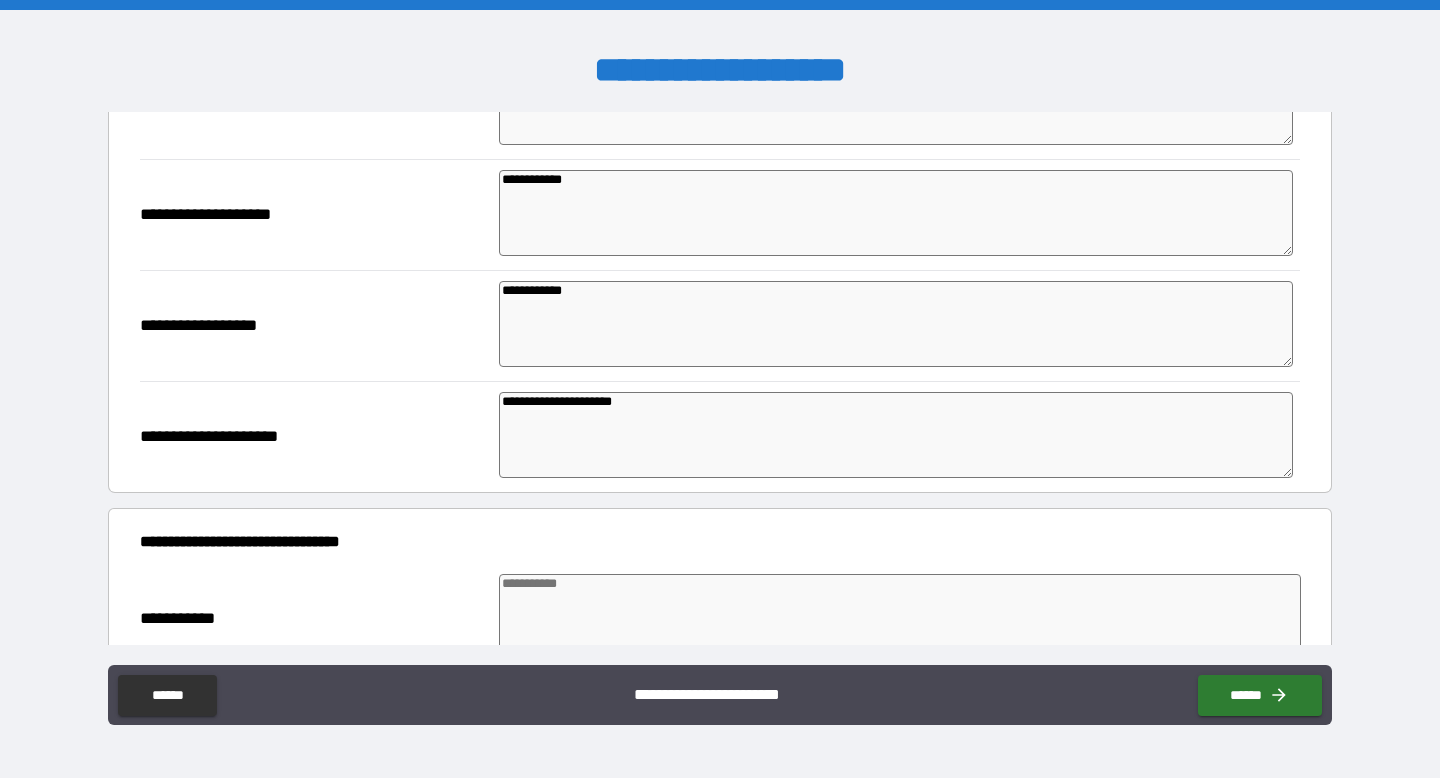 scroll, scrollTop: 392, scrollLeft: 0, axis: vertical 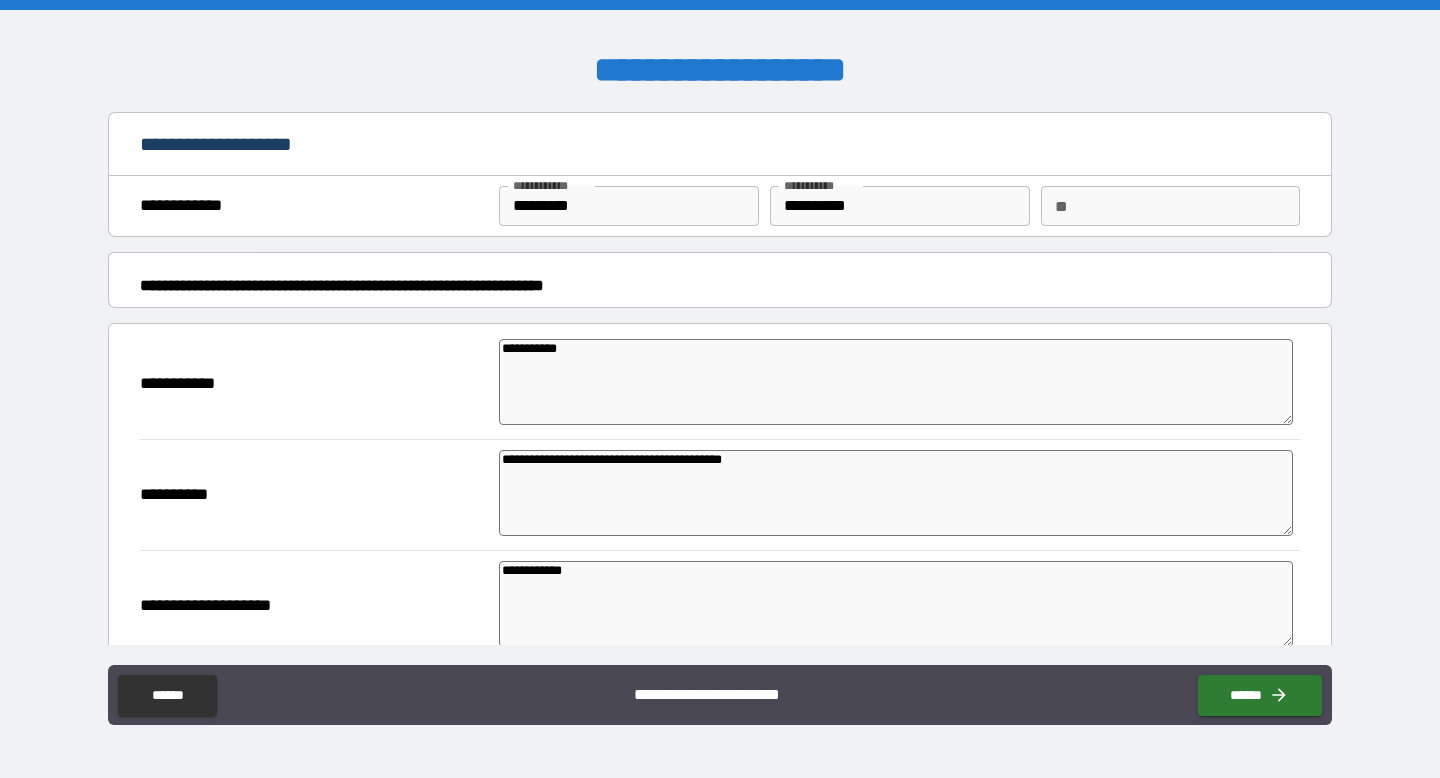 drag, startPoint x: 604, startPoint y: 354, endPoint x: 453, endPoint y: 343, distance: 151.40013 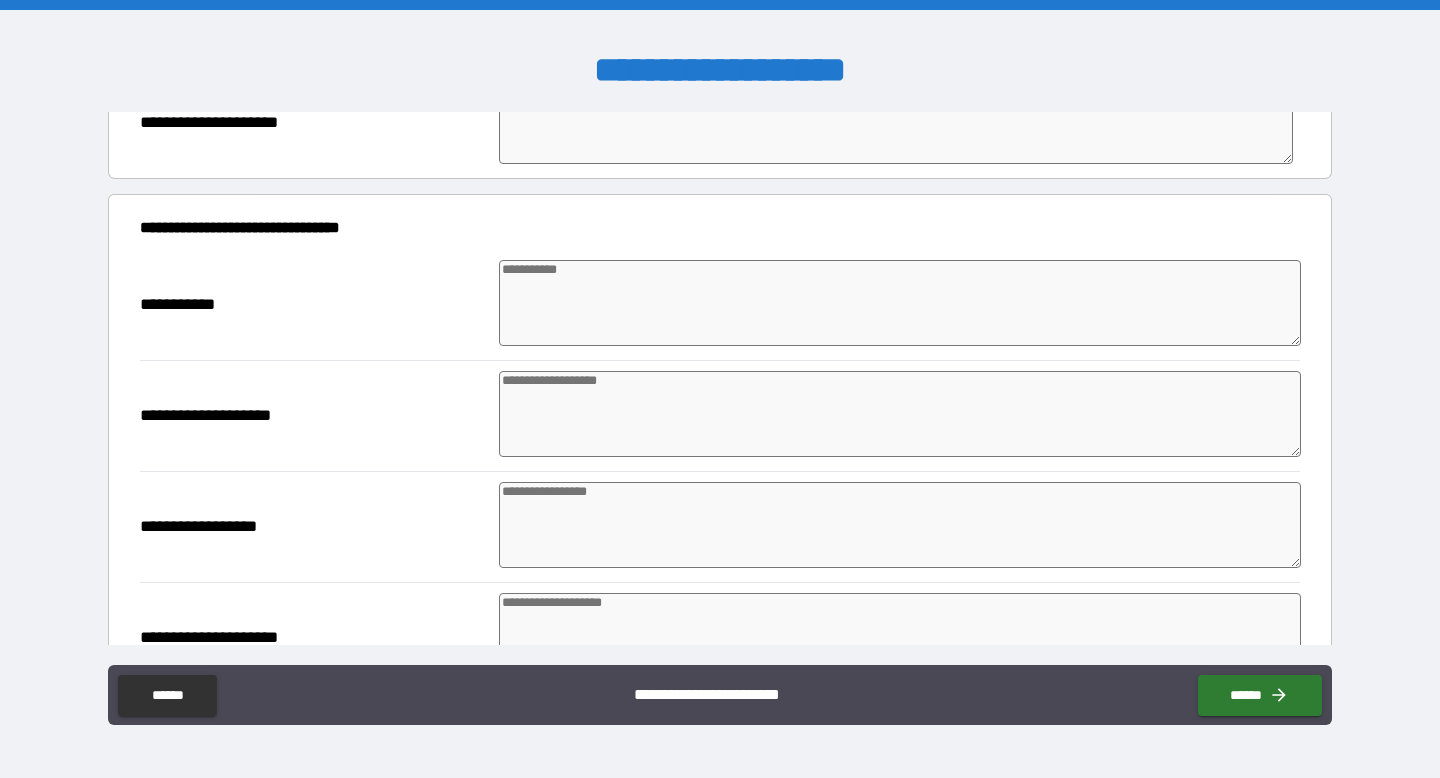 scroll, scrollTop: 690, scrollLeft: 0, axis: vertical 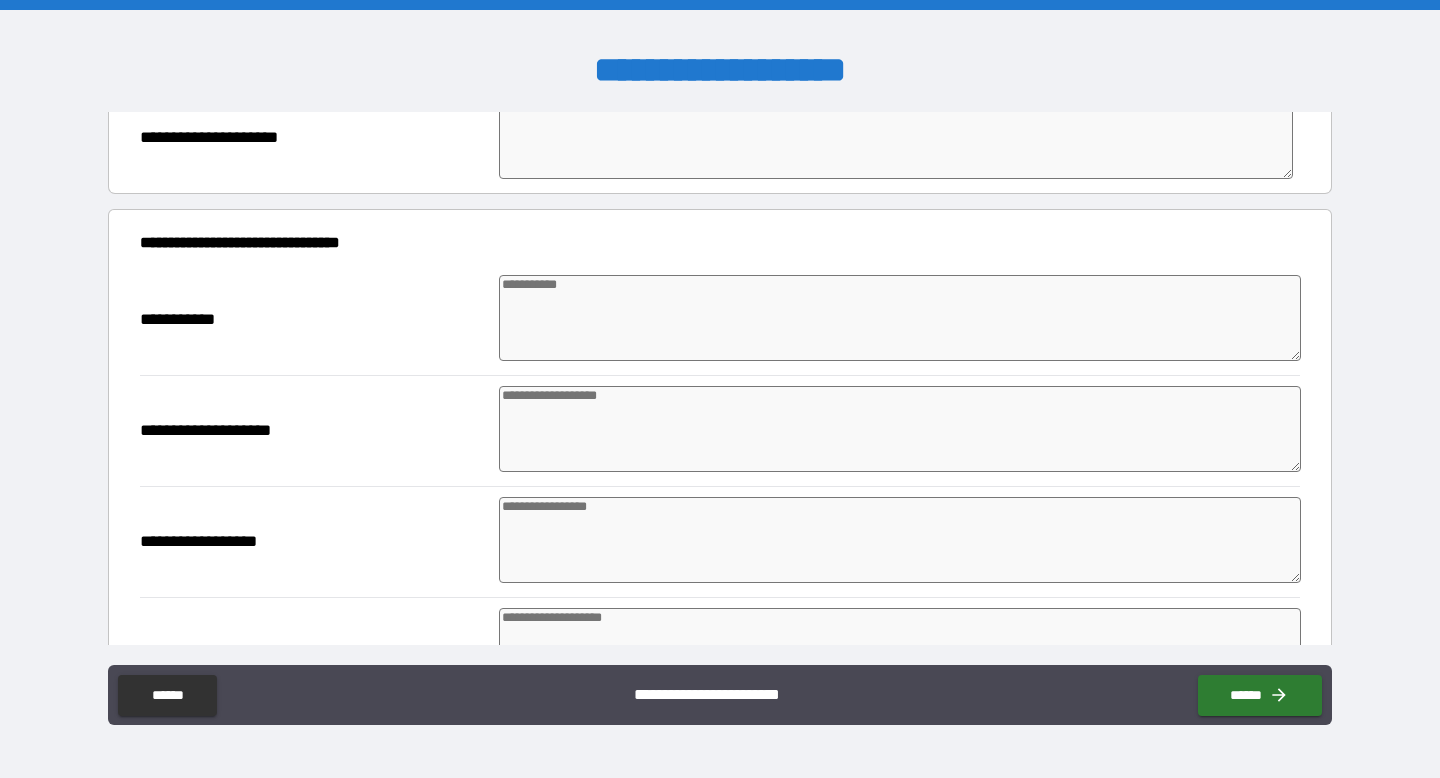 click at bounding box center (900, 318) 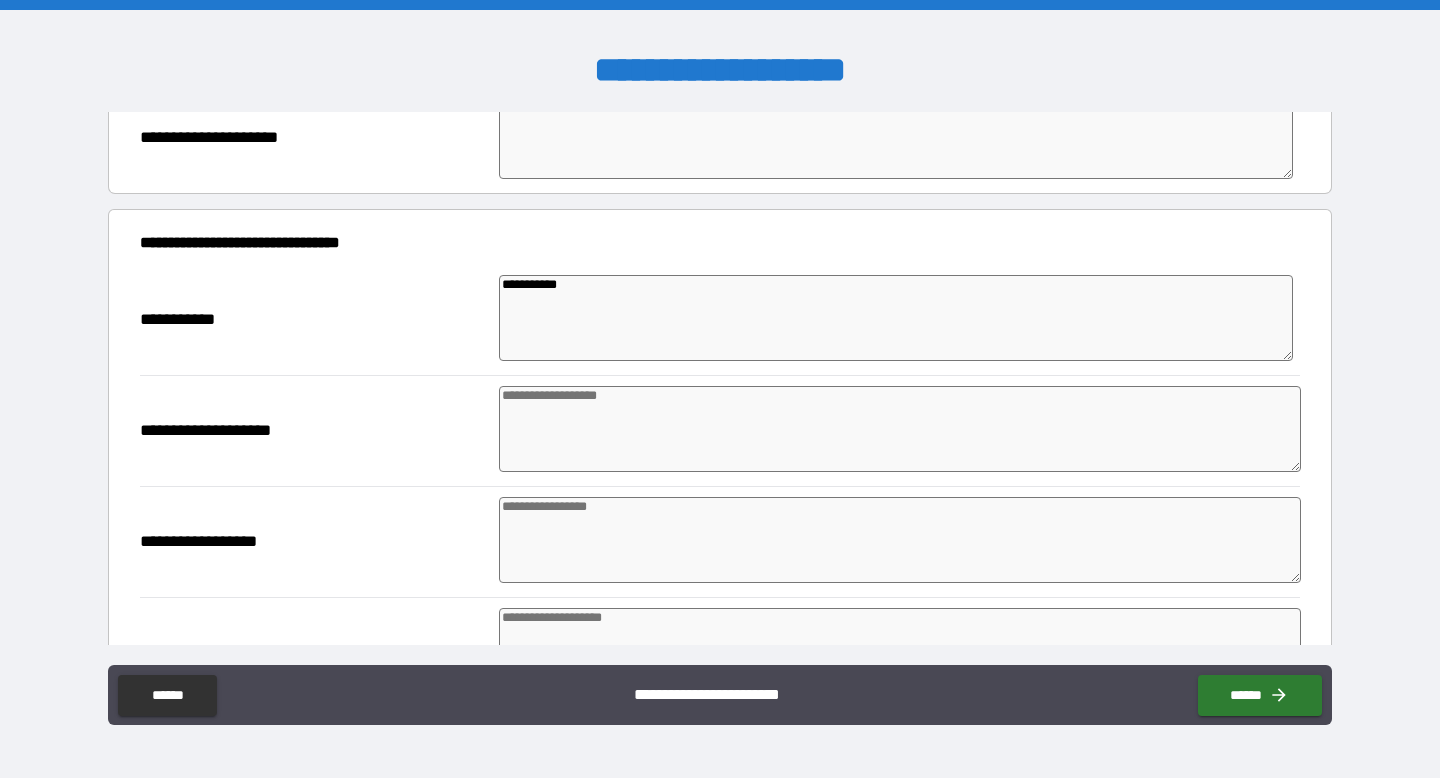 scroll, scrollTop: 0, scrollLeft: 0, axis: both 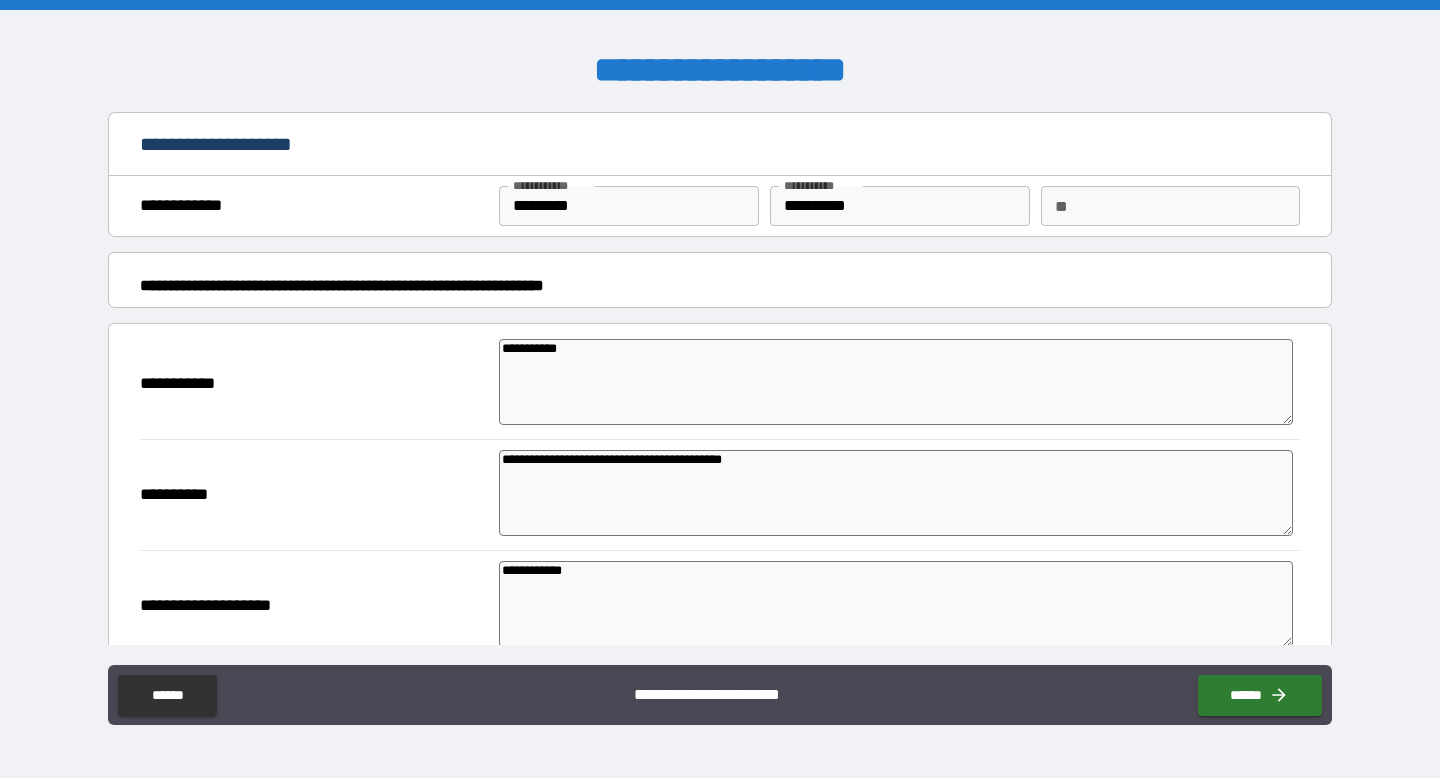 drag, startPoint x: 820, startPoint y: 470, endPoint x: 435, endPoint y: 460, distance: 385.12985 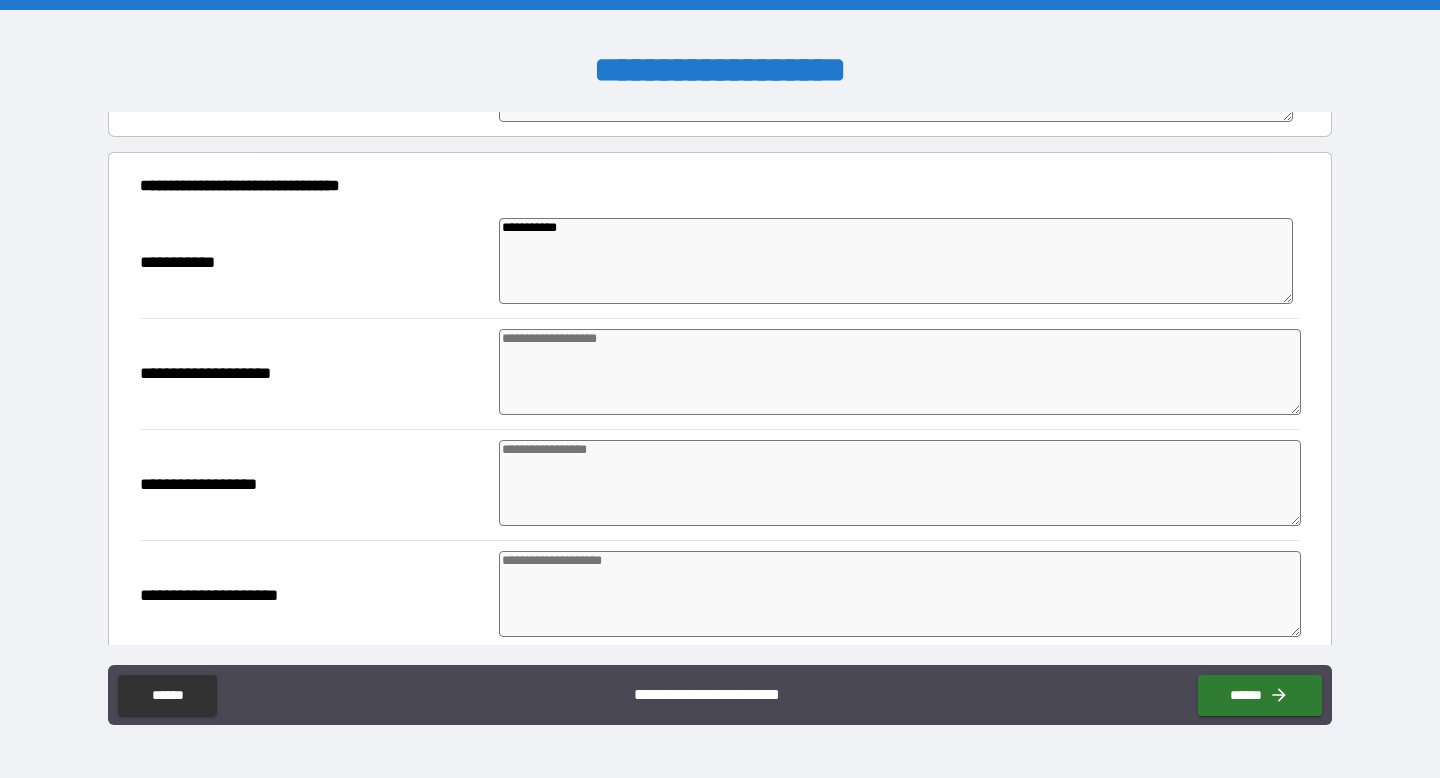 scroll, scrollTop: 707, scrollLeft: 0, axis: vertical 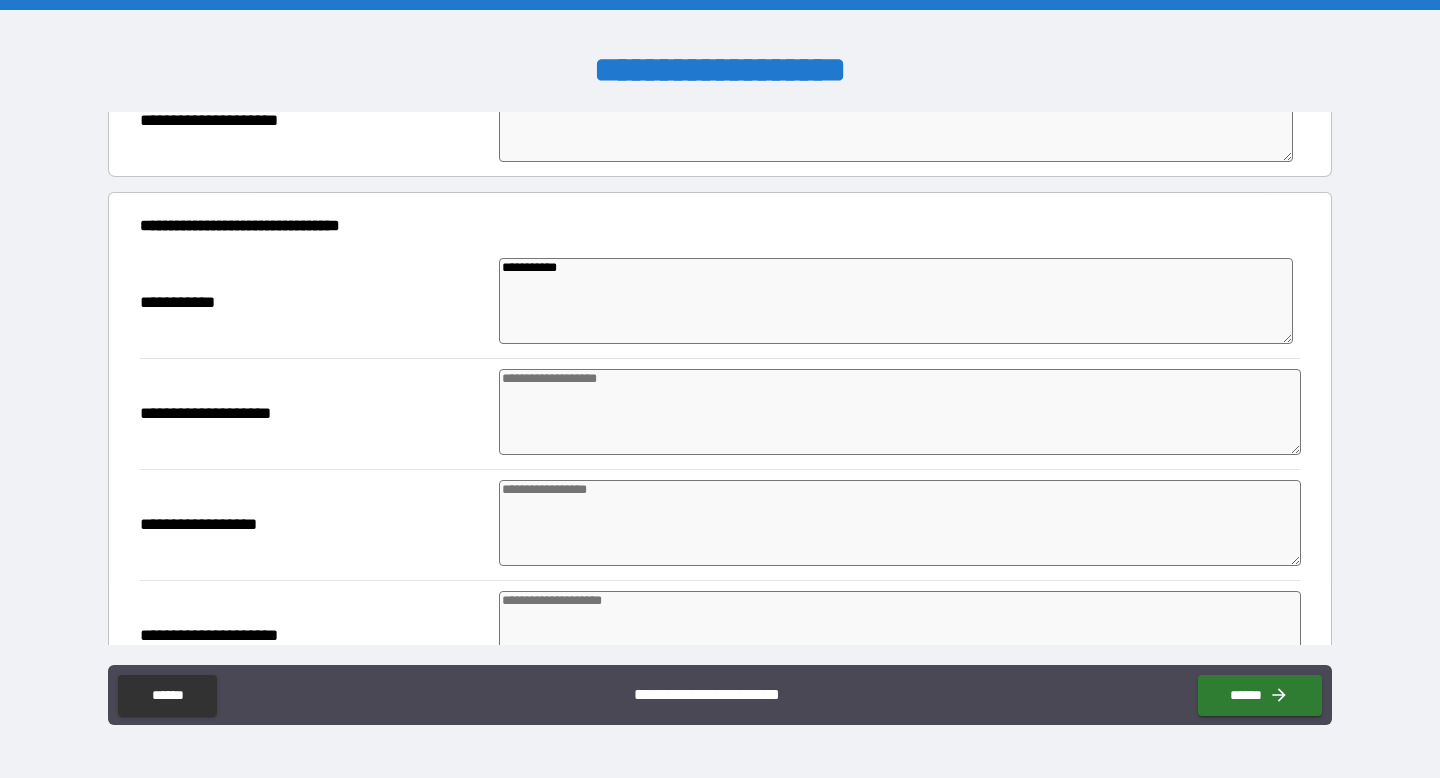 click at bounding box center [900, 412] 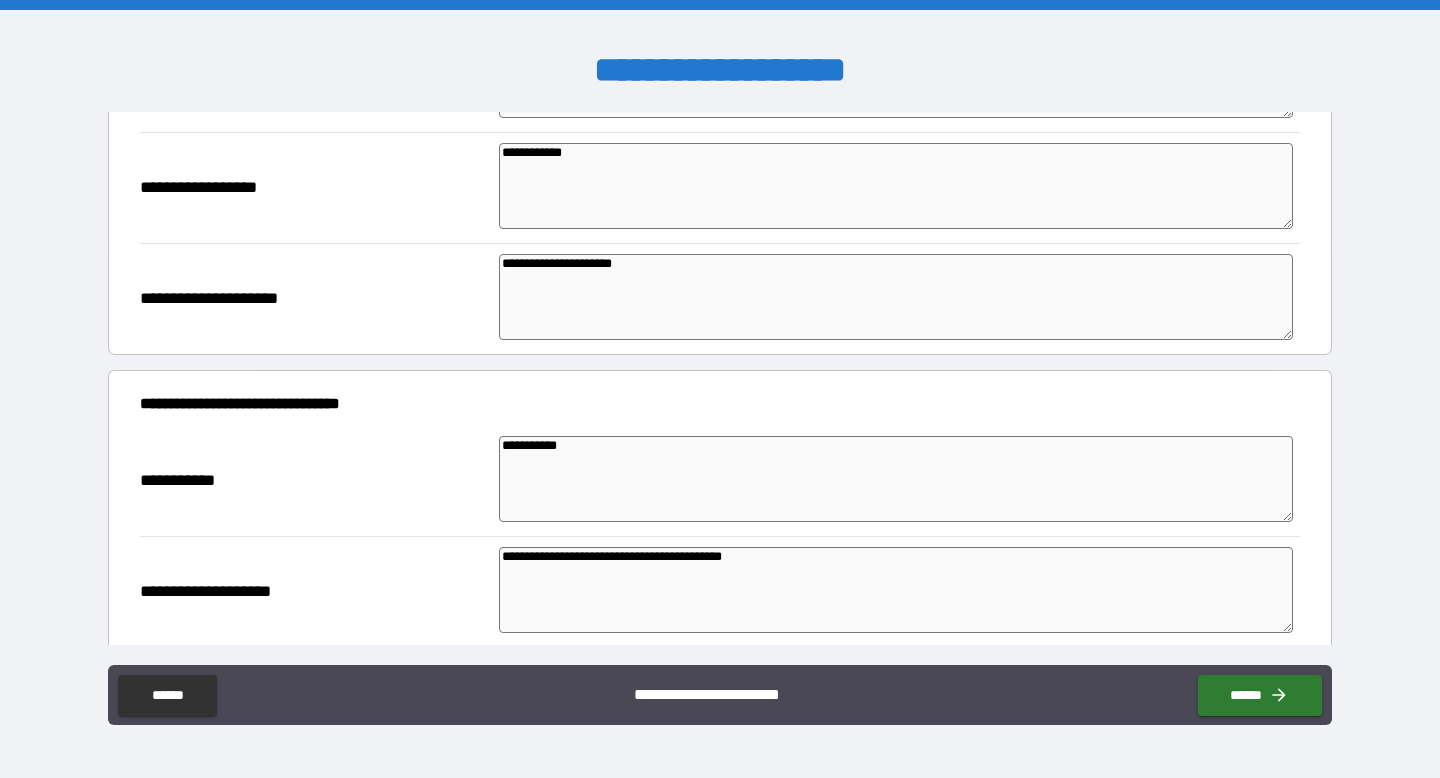 scroll, scrollTop: 232, scrollLeft: 0, axis: vertical 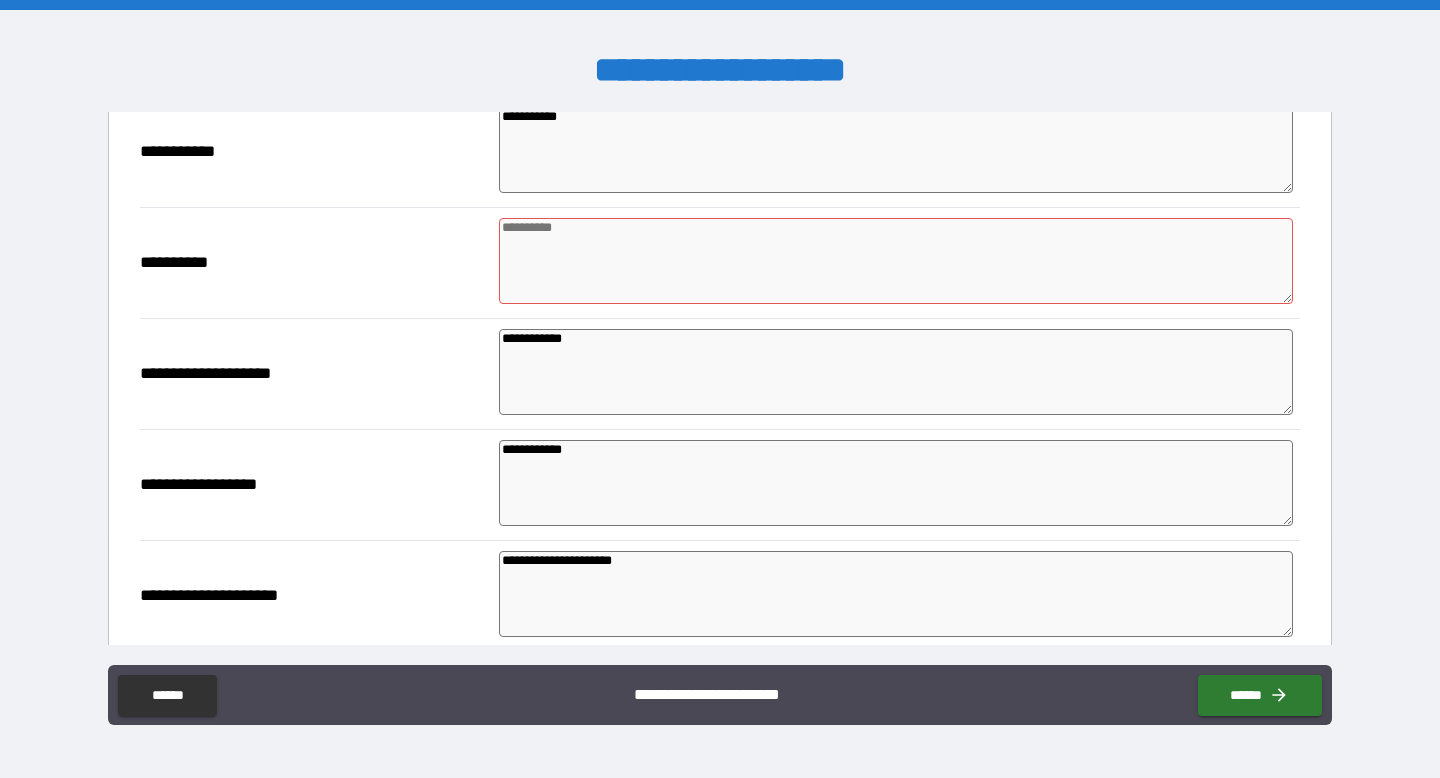 drag, startPoint x: 604, startPoint y: 349, endPoint x: 440, endPoint y: 341, distance: 164.195 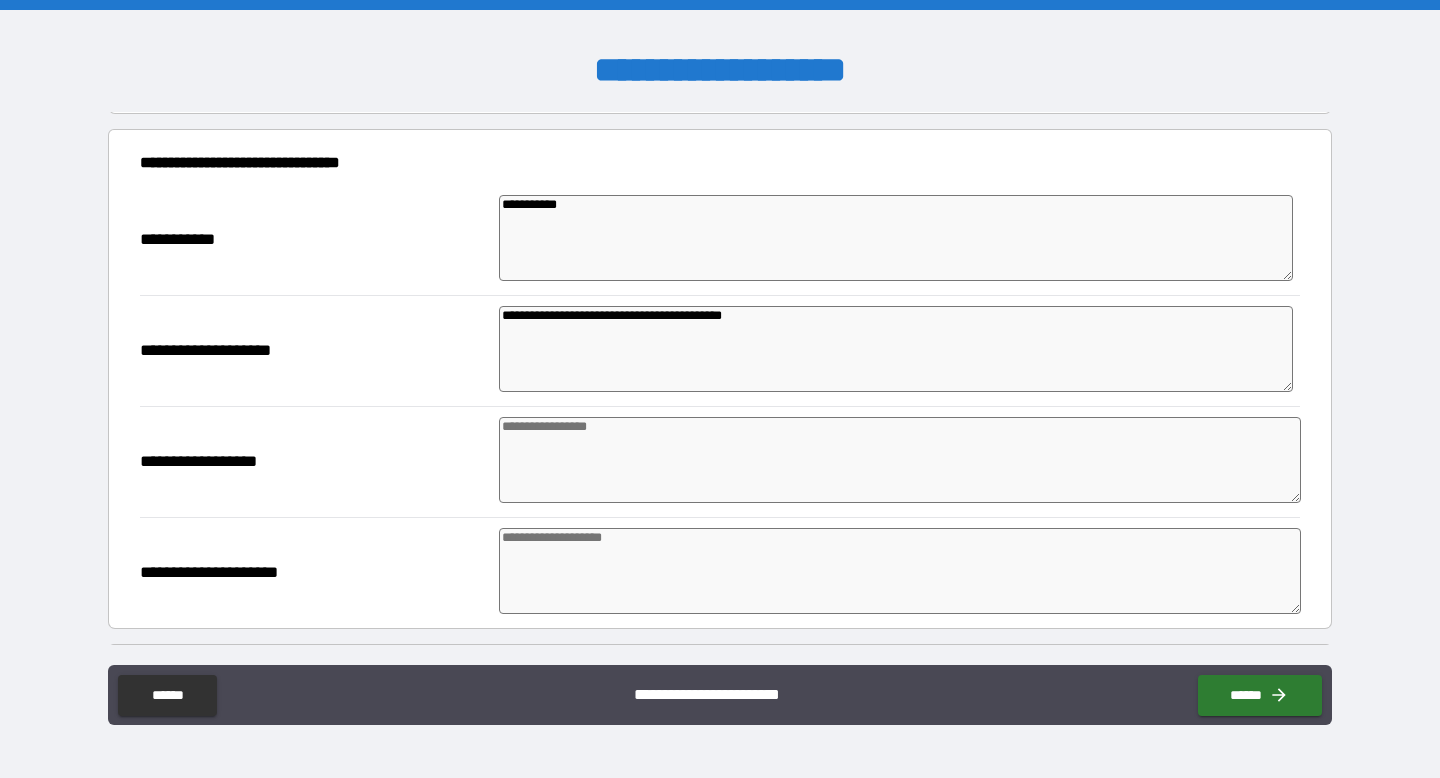 scroll, scrollTop: 786, scrollLeft: 0, axis: vertical 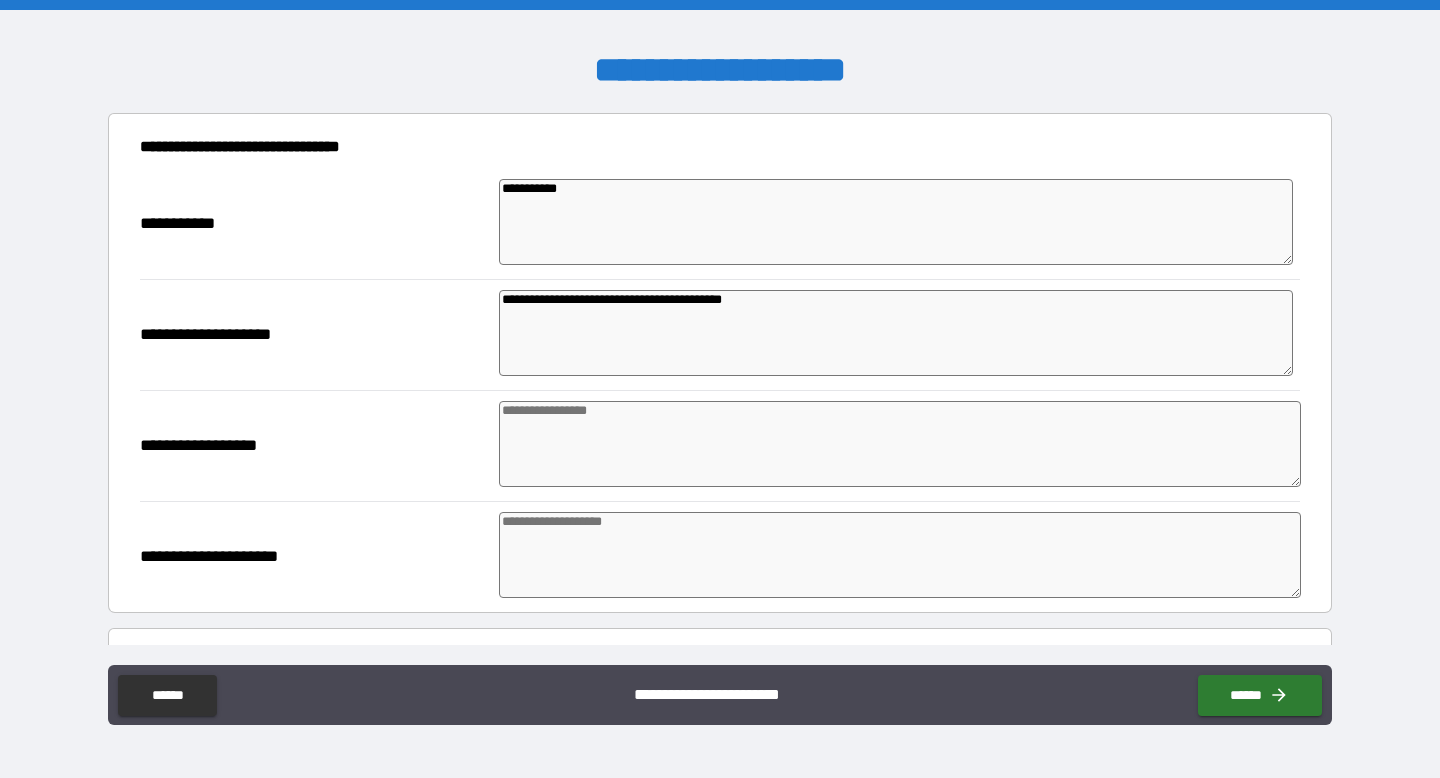 click on "**********" at bounding box center [896, 222] 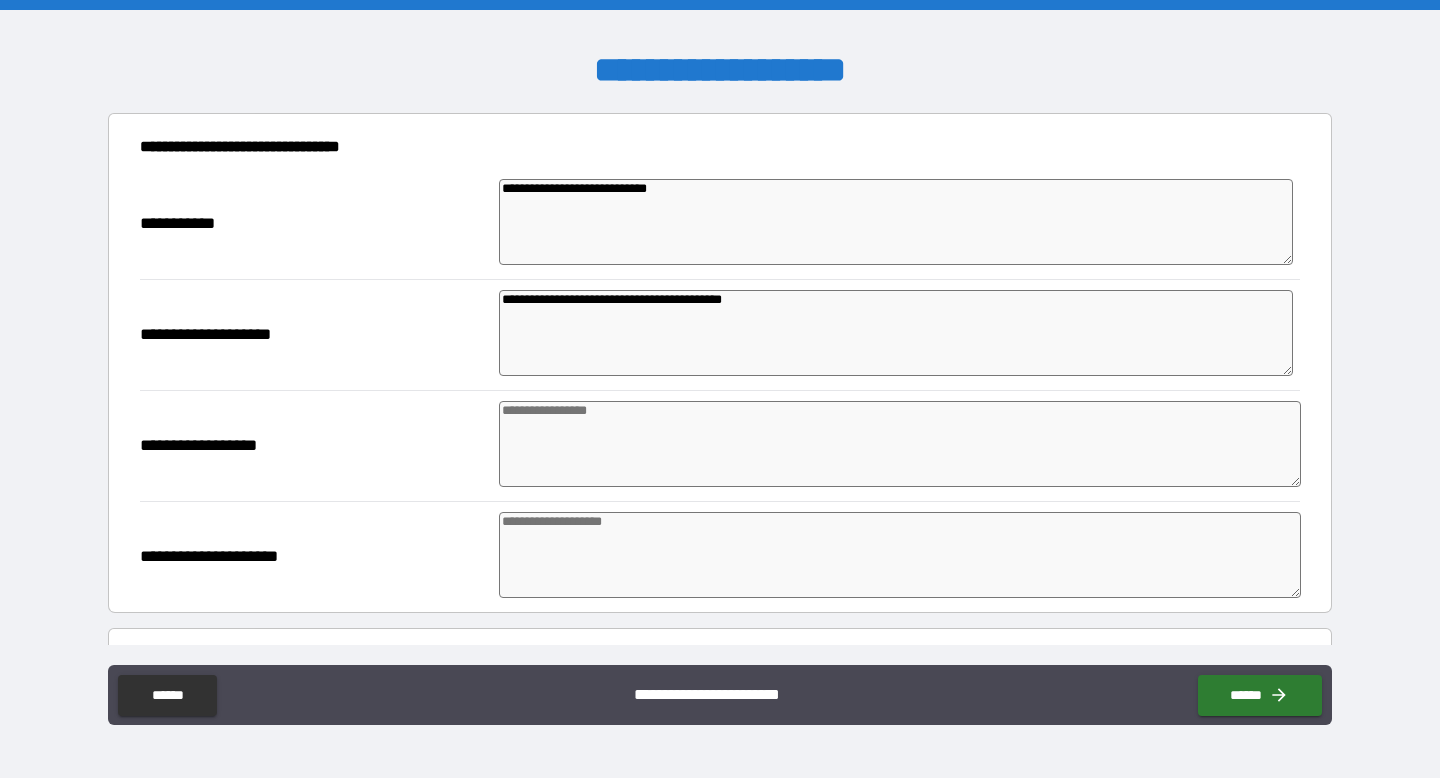 paste on "**********" 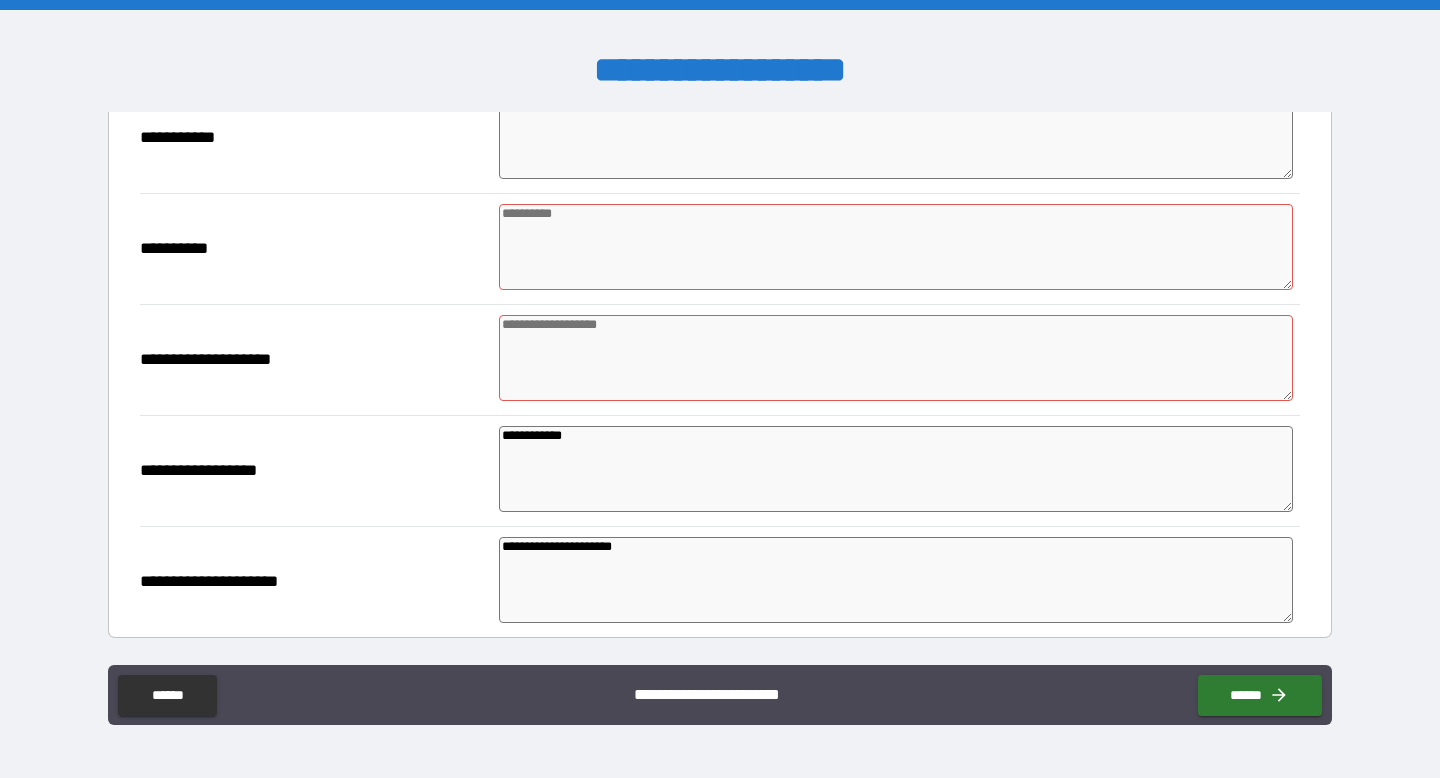 scroll, scrollTop: 250, scrollLeft: 0, axis: vertical 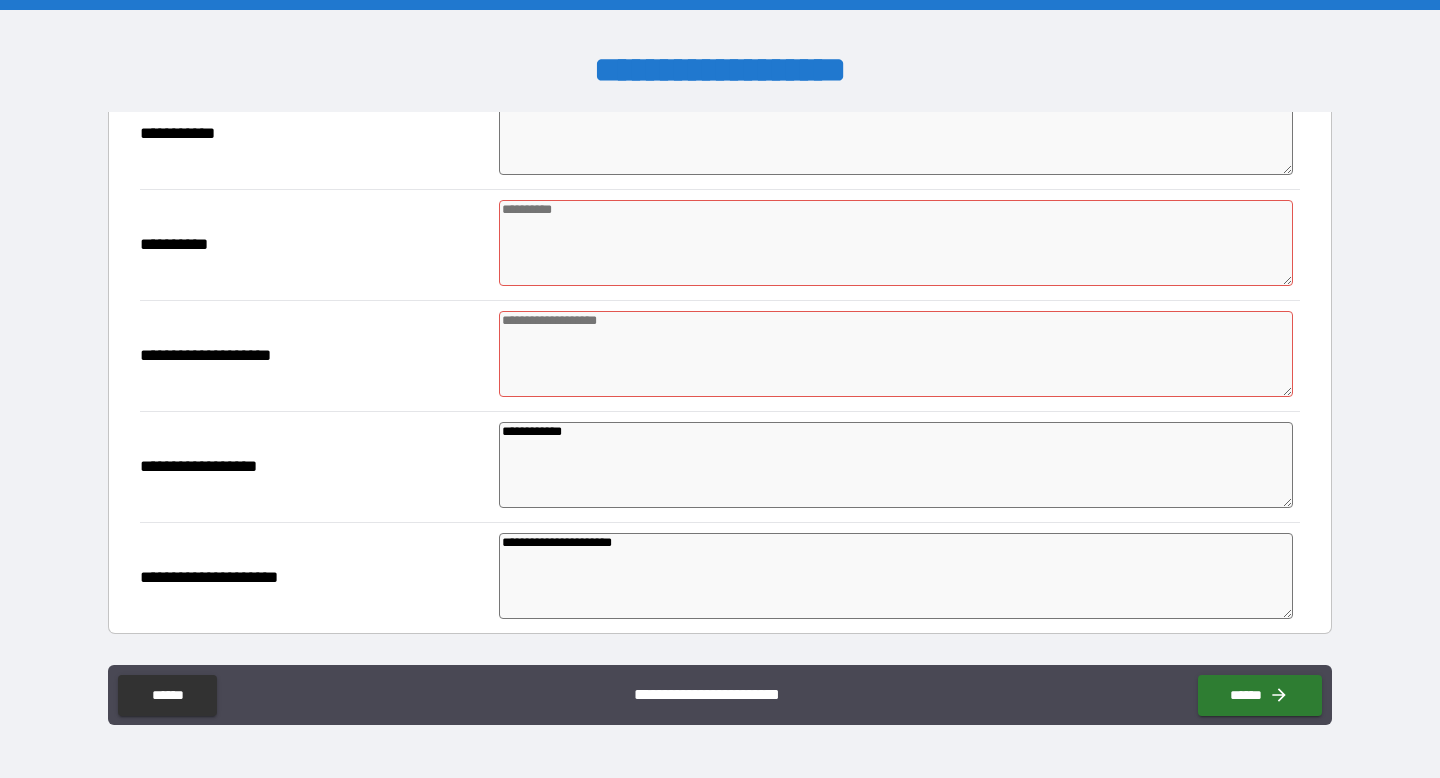 drag, startPoint x: 535, startPoint y: 441, endPoint x: 433, endPoint y: 425, distance: 103.24728 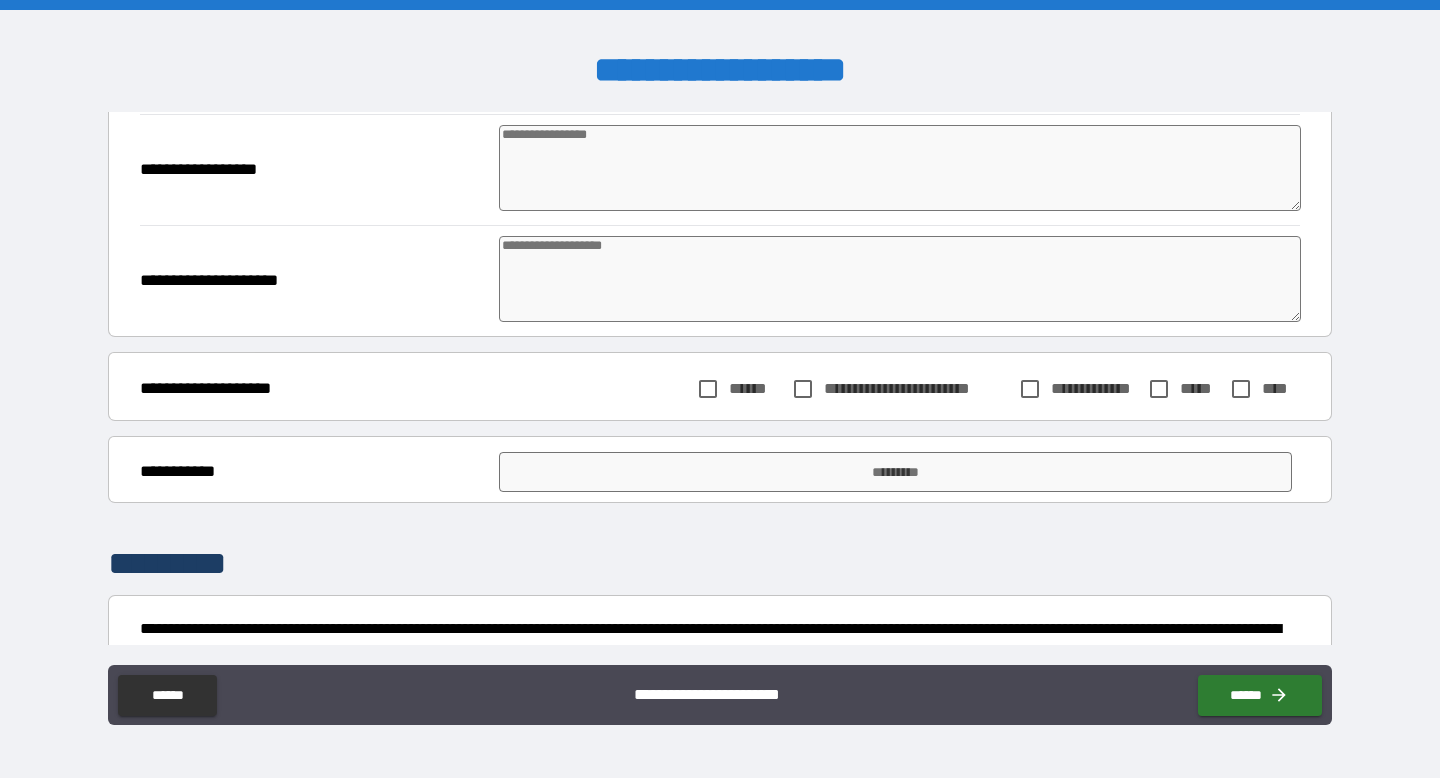 scroll, scrollTop: 937, scrollLeft: 0, axis: vertical 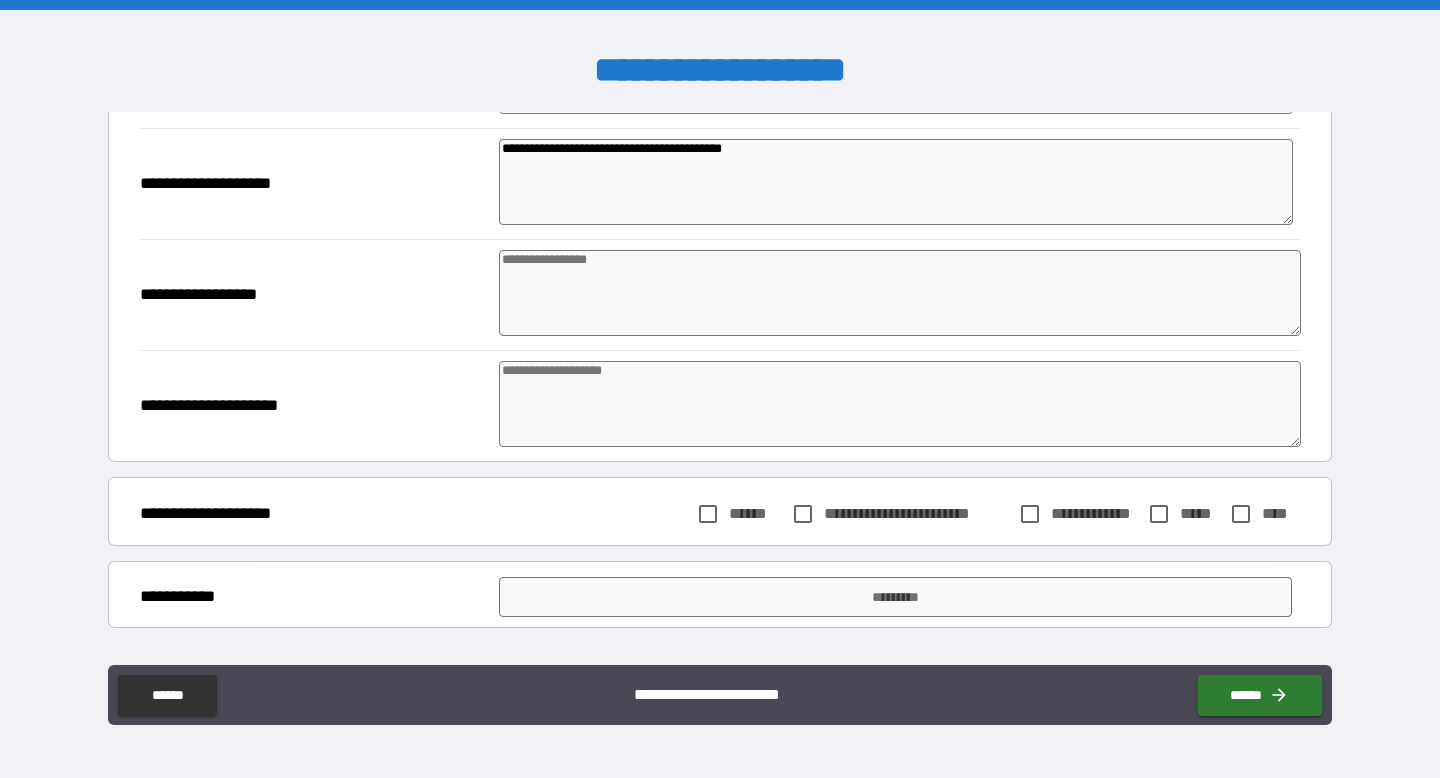 click at bounding box center (900, 293) 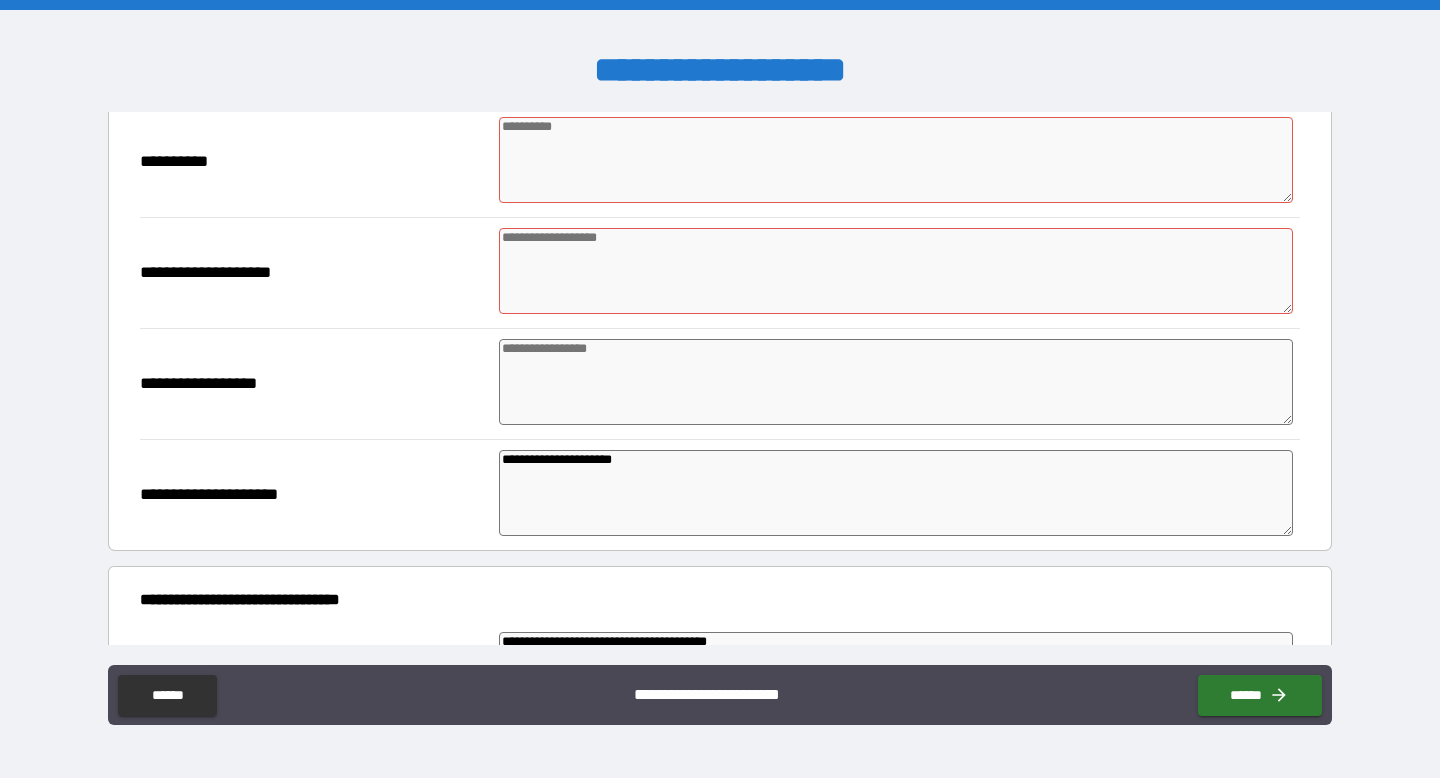 scroll, scrollTop: 462, scrollLeft: 0, axis: vertical 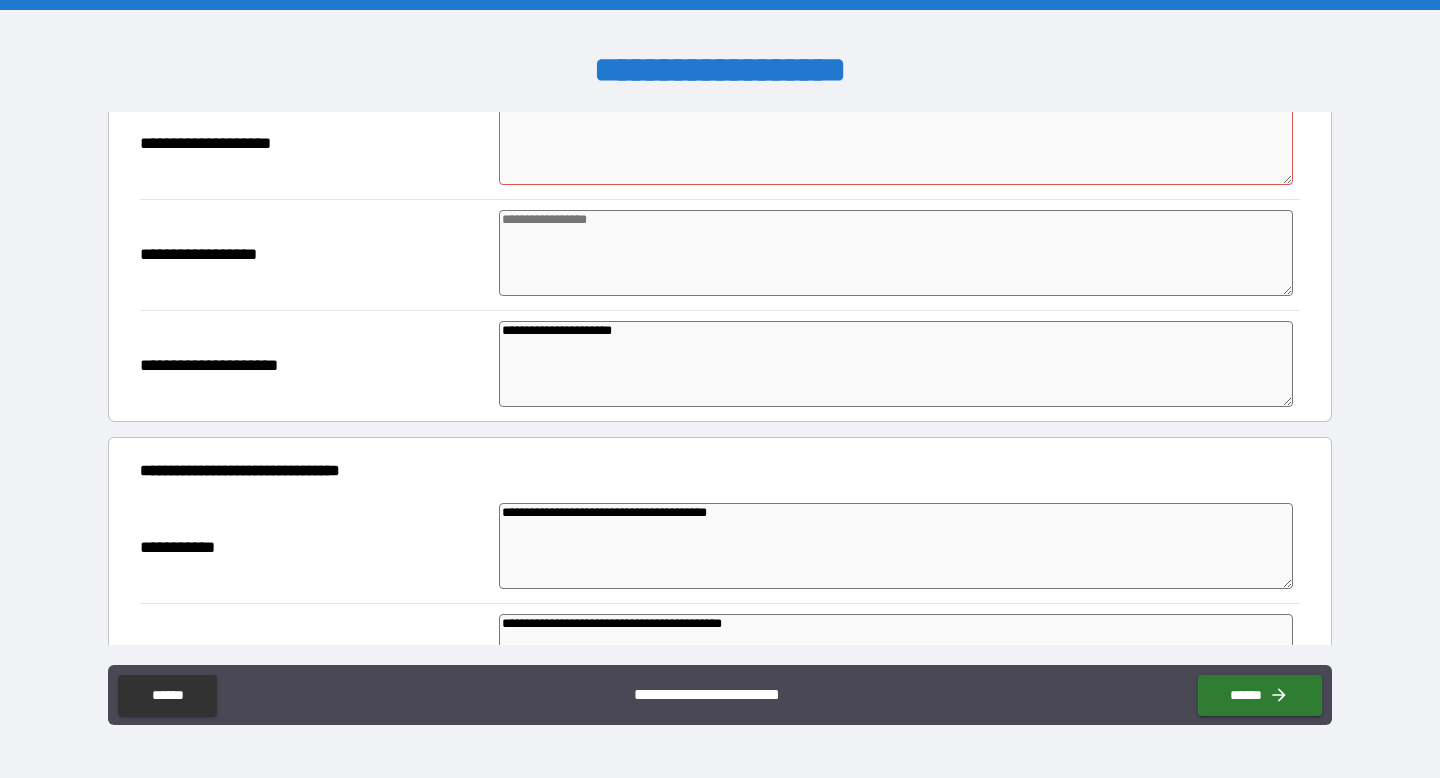 drag, startPoint x: 668, startPoint y: 327, endPoint x: 372, endPoint y: 320, distance: 296.08276 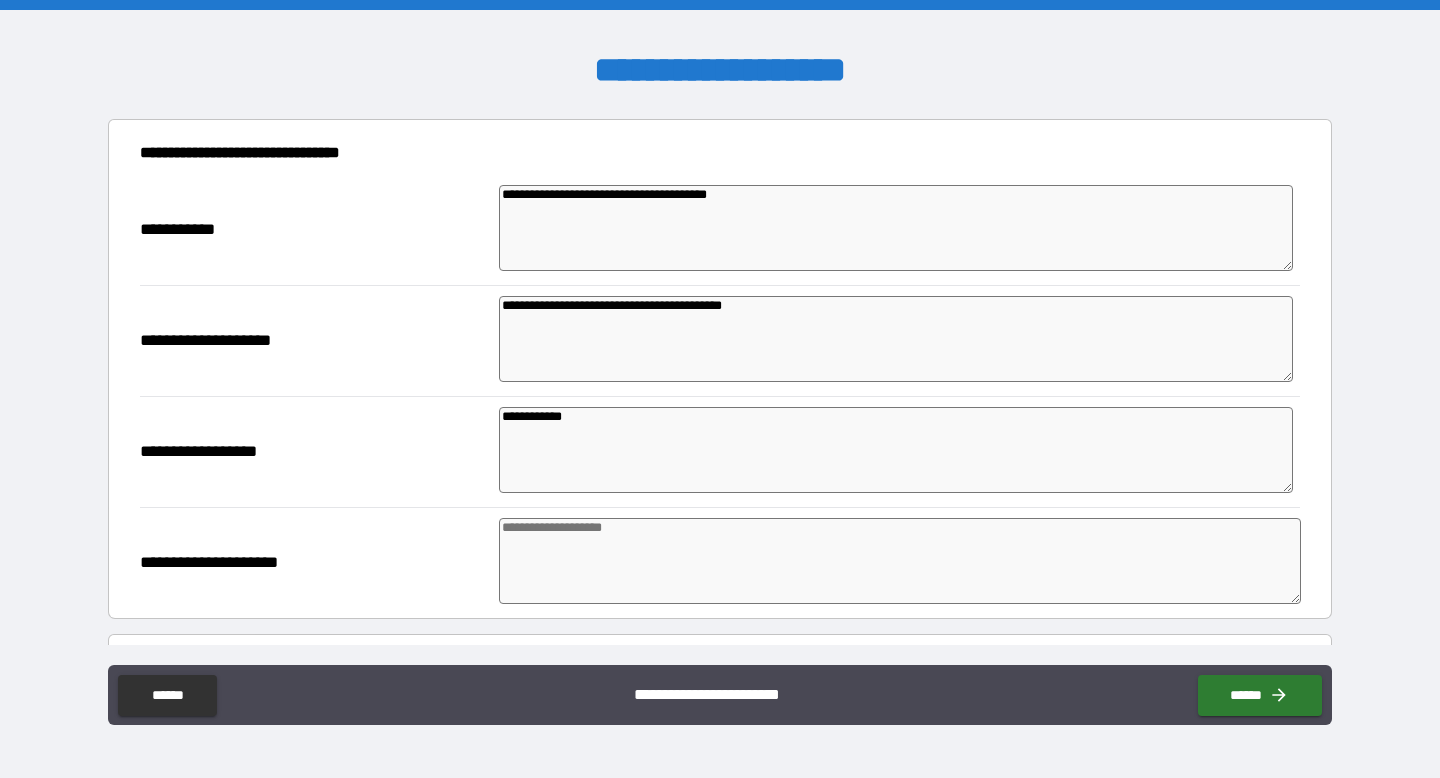 scroll, scrollTop: 792, scrollLeft: 0, axis: vertical 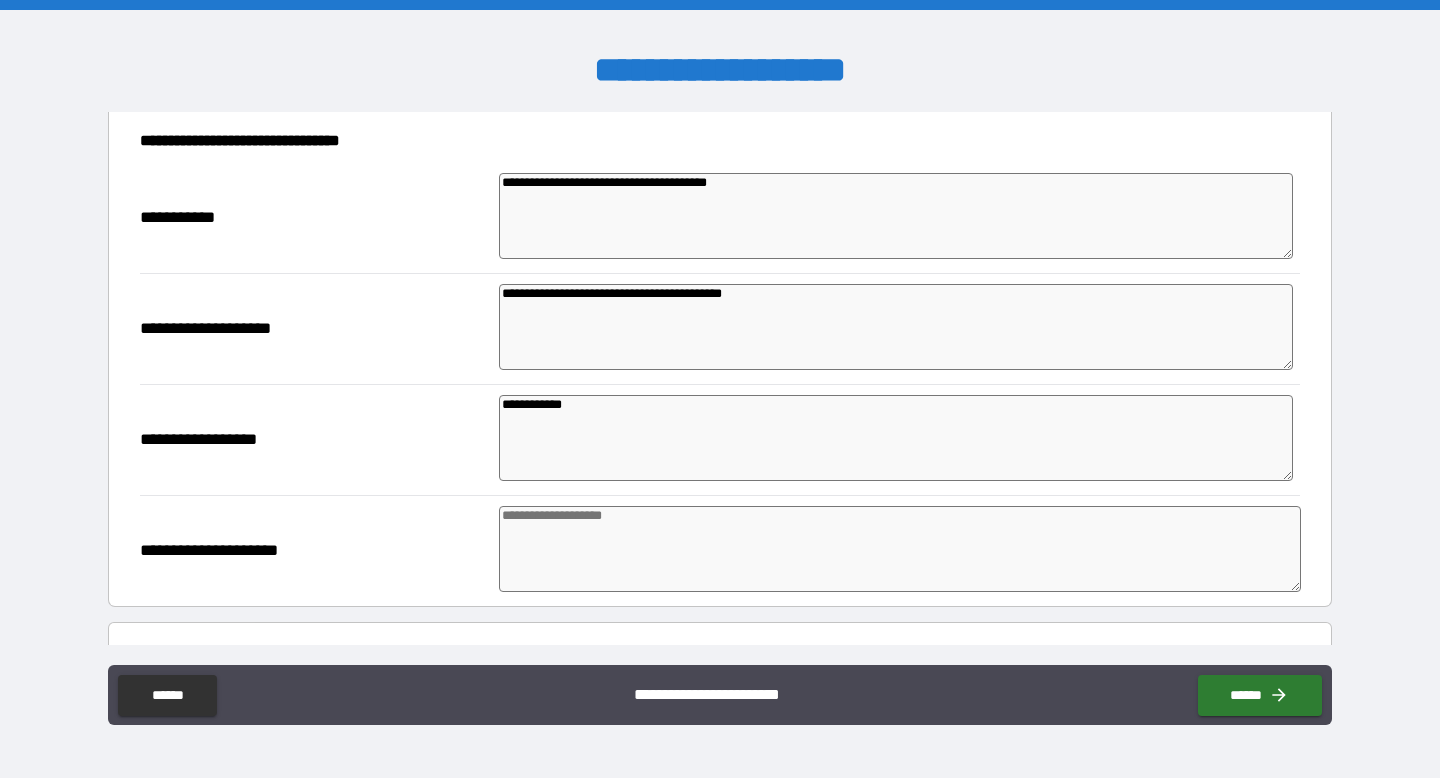 click at bounding box center (900, 549) 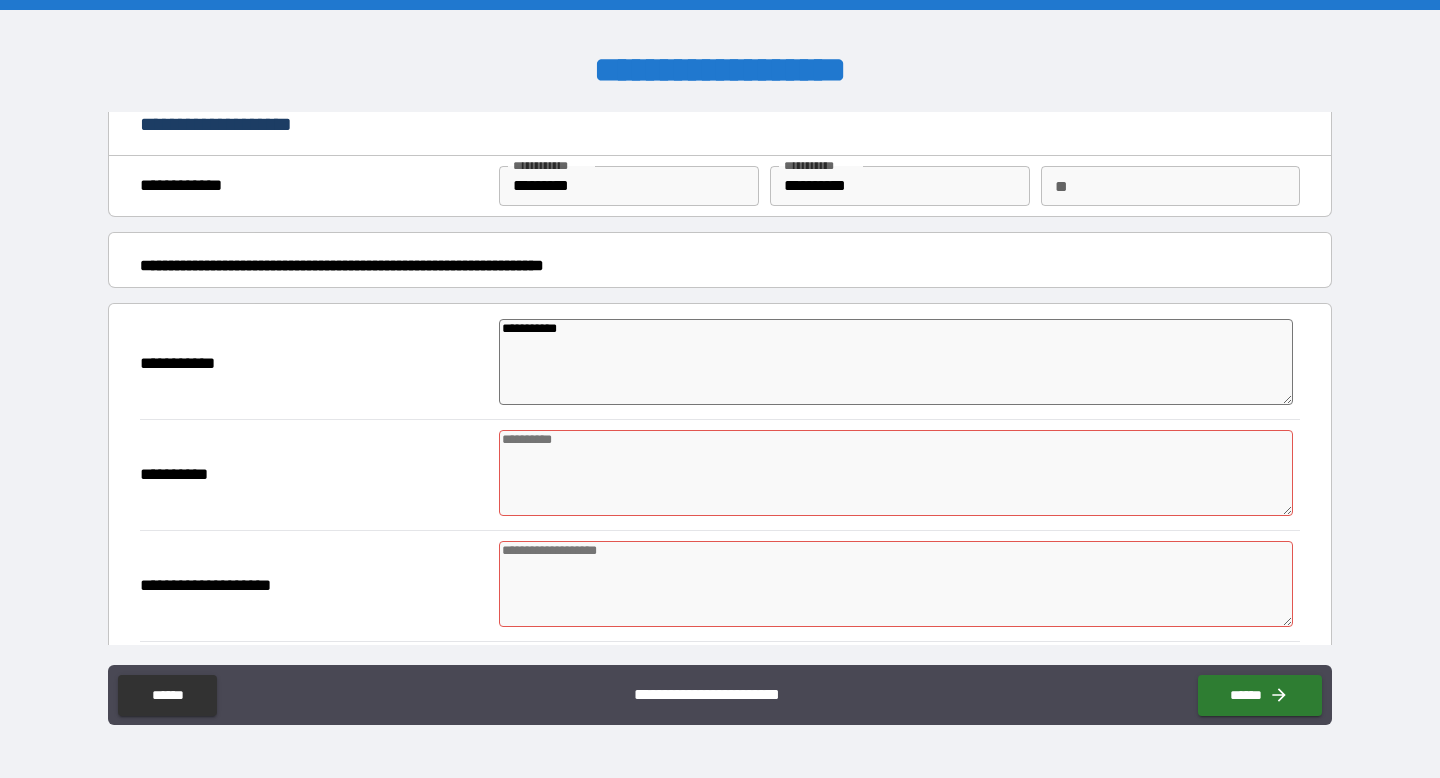 scroll, scrollTop: 16, scrollLeft: 0, axis: vertical 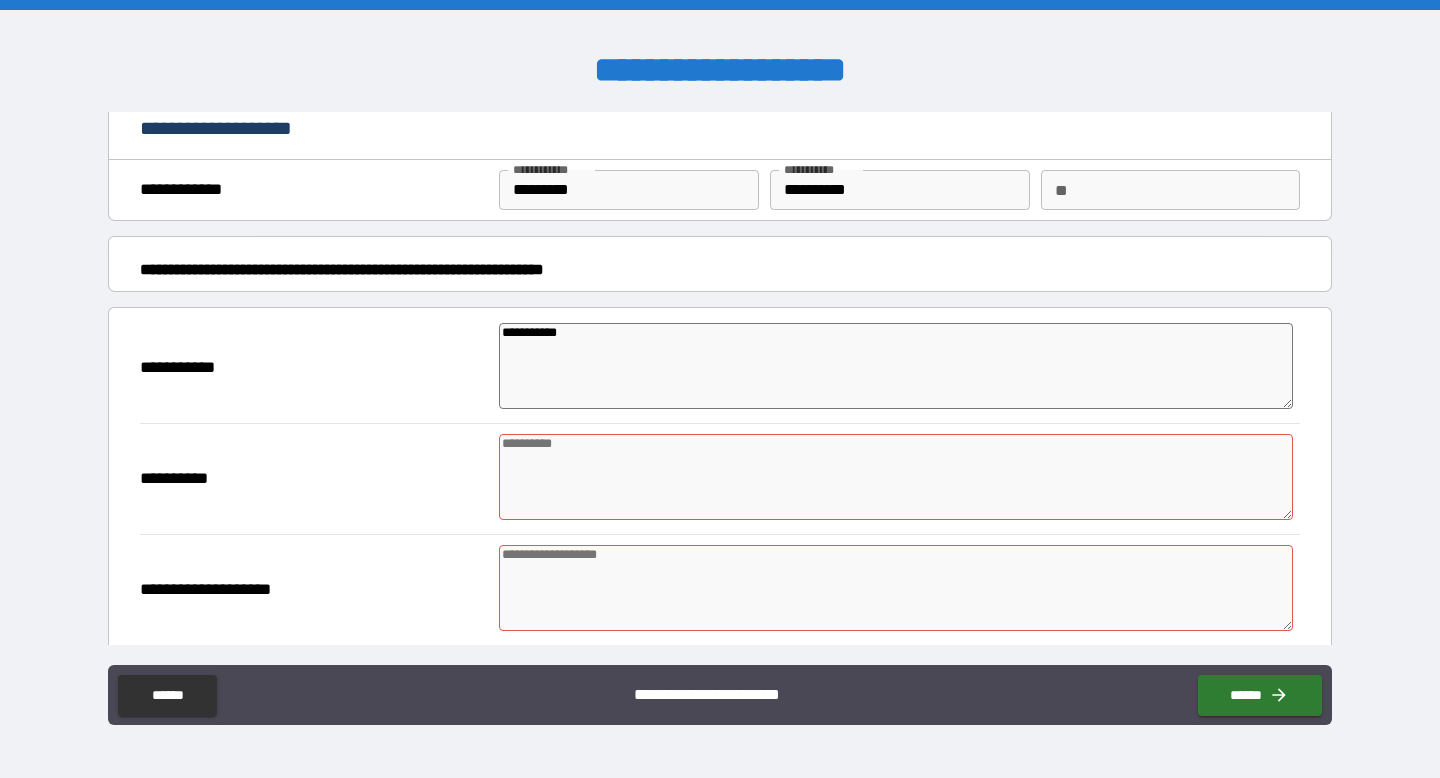 click on "**********" at bounding box center (896, 366) 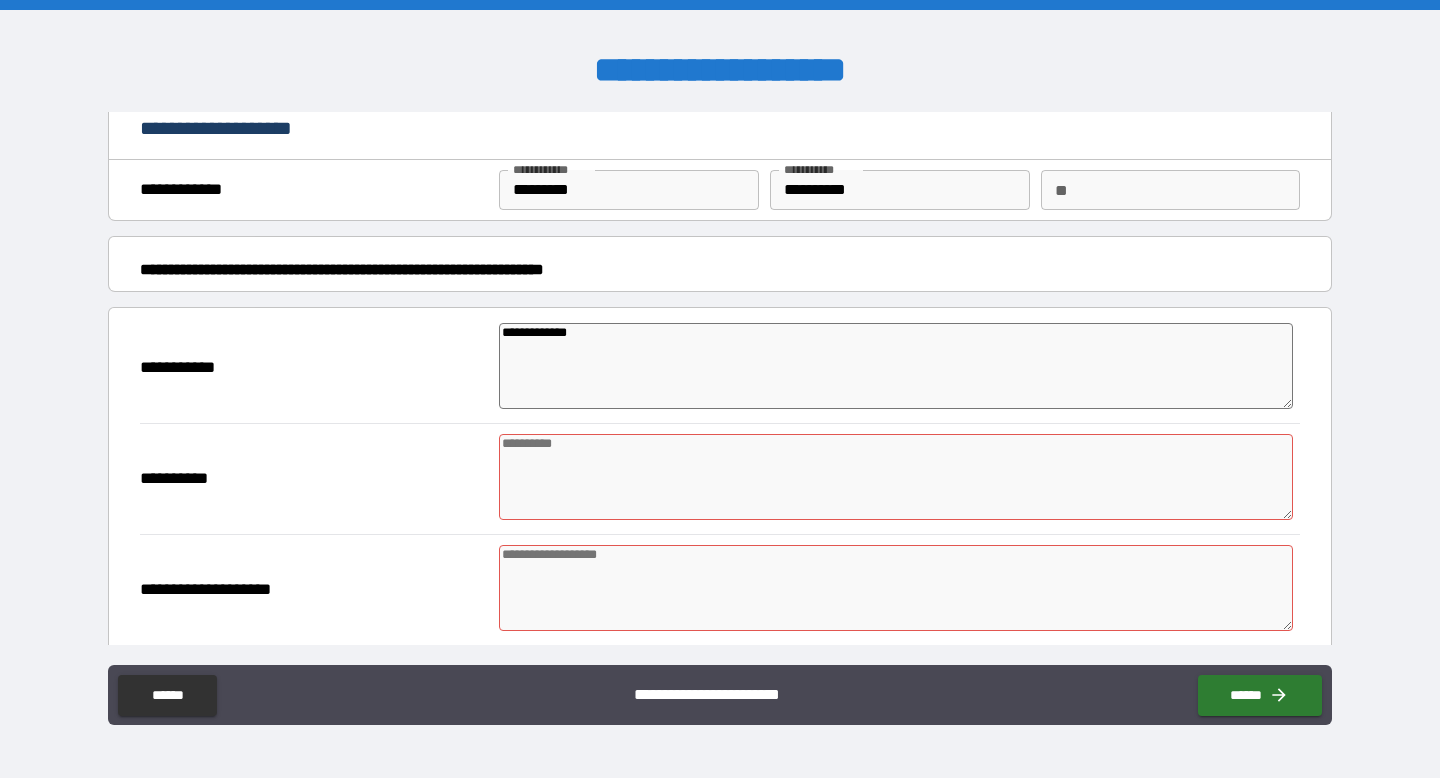 click at bounding box center (896, 477) 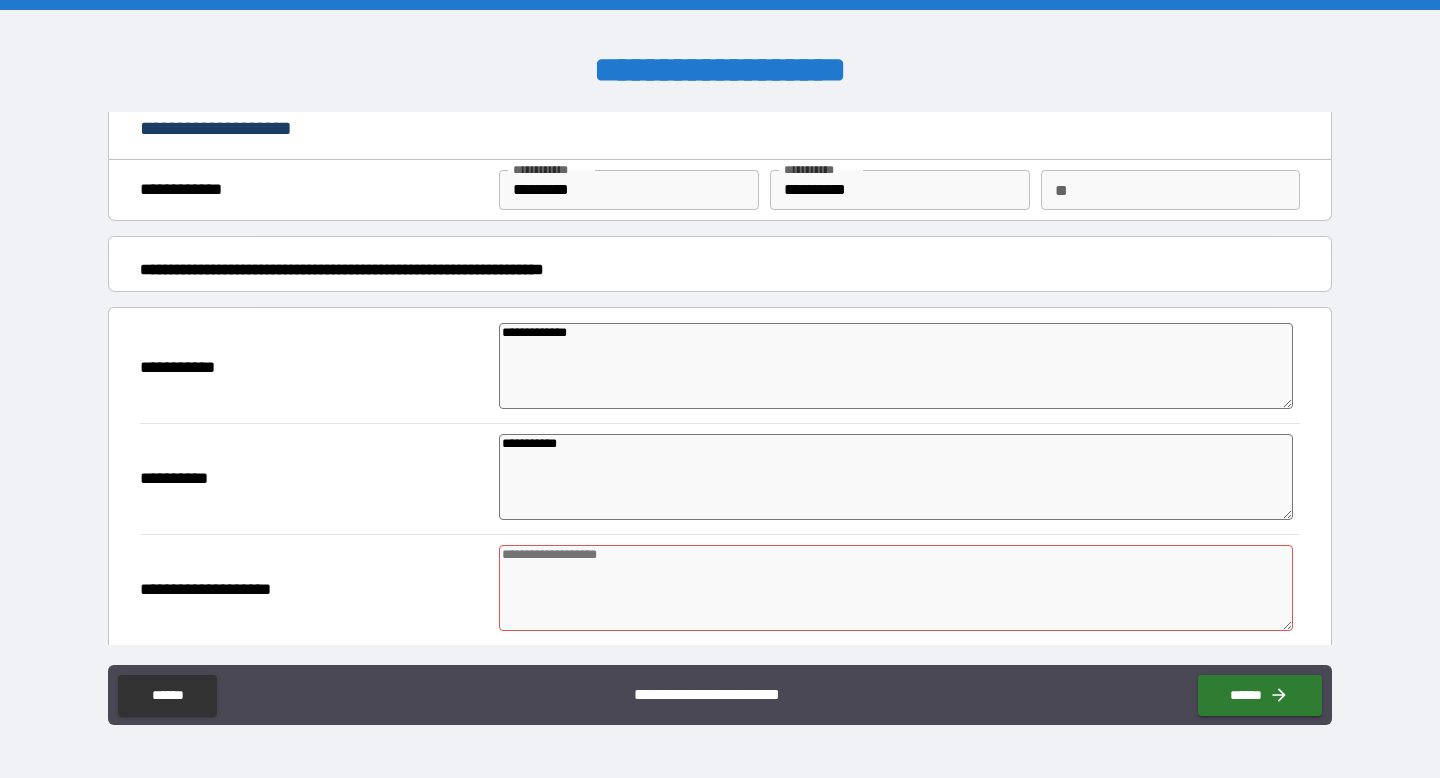 drag, startPoint x: 619, startPoint y: 462, endPoint x: 398, endPoint y: 424, distance: 224.24316 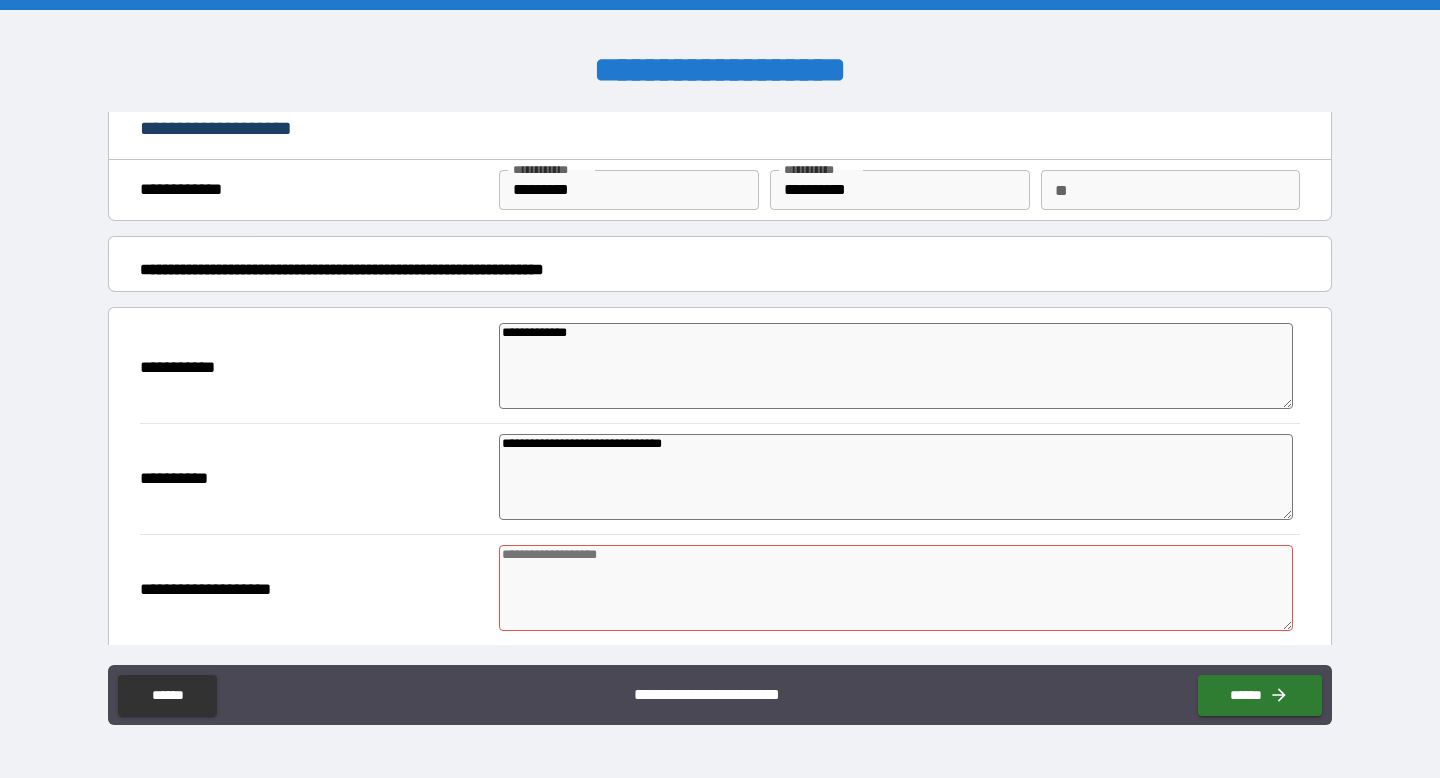 scroll, scrollTop: 280, scrollLeft: 0, axis: vertical 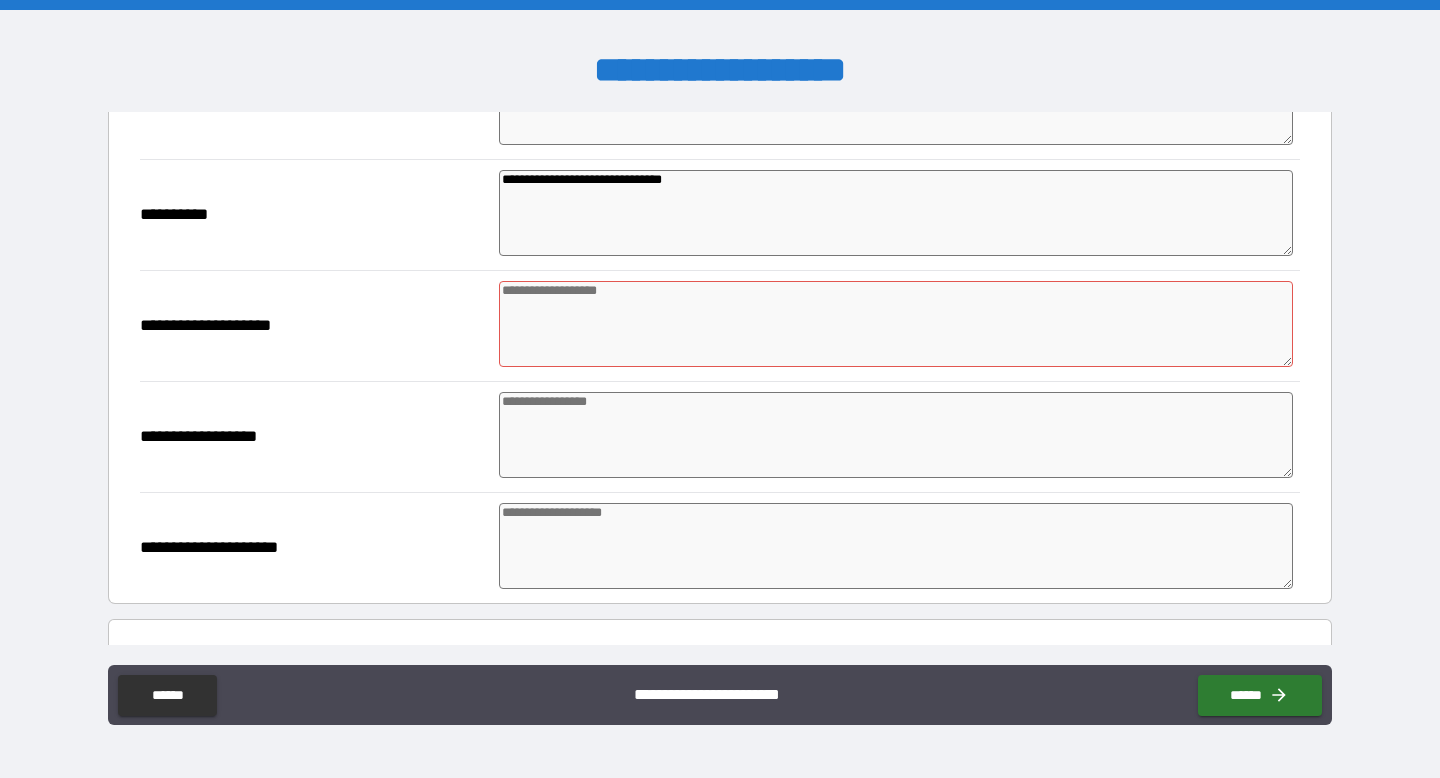 click on "**********" at bounding box center (896, 213) 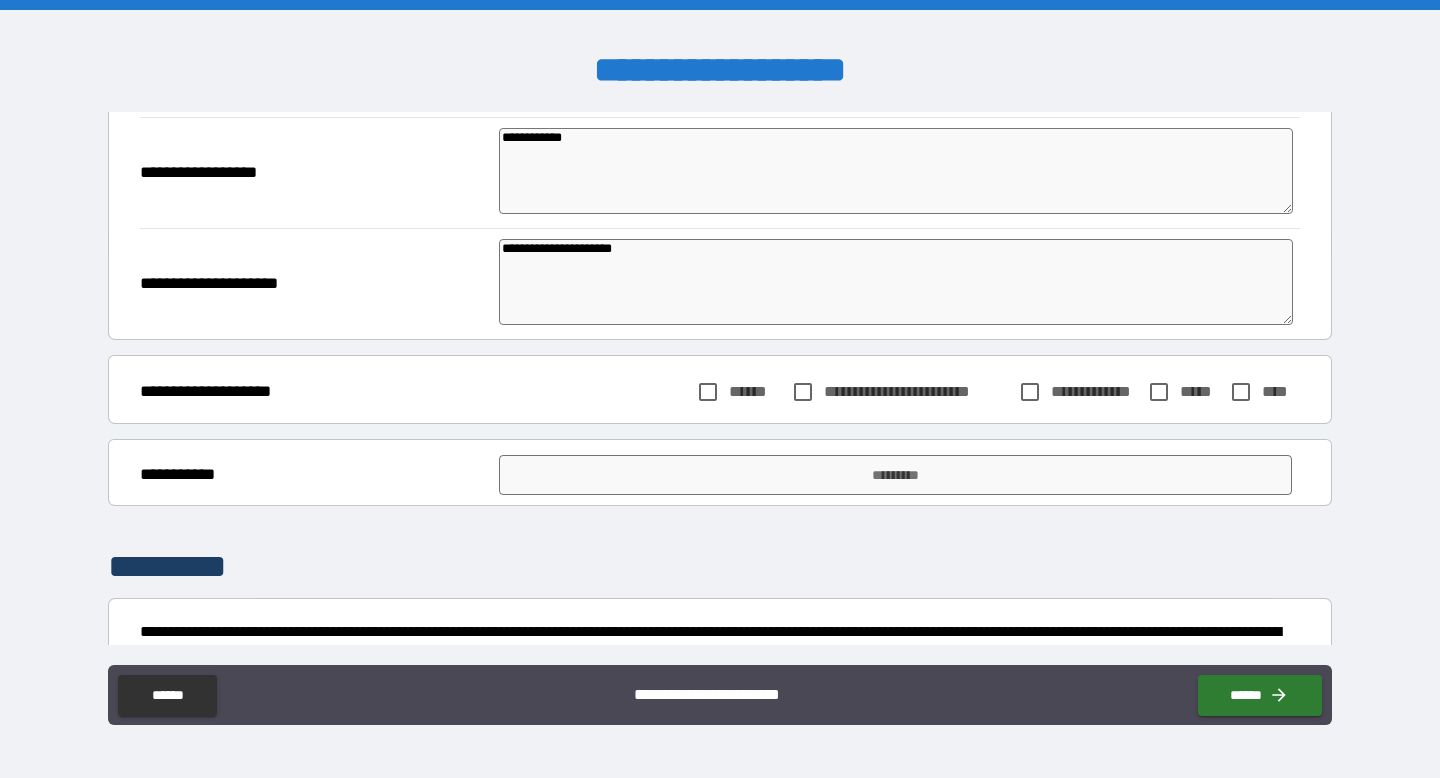 scroll, scrollTop: 1061, scrollLeft: 0, axis: vertical 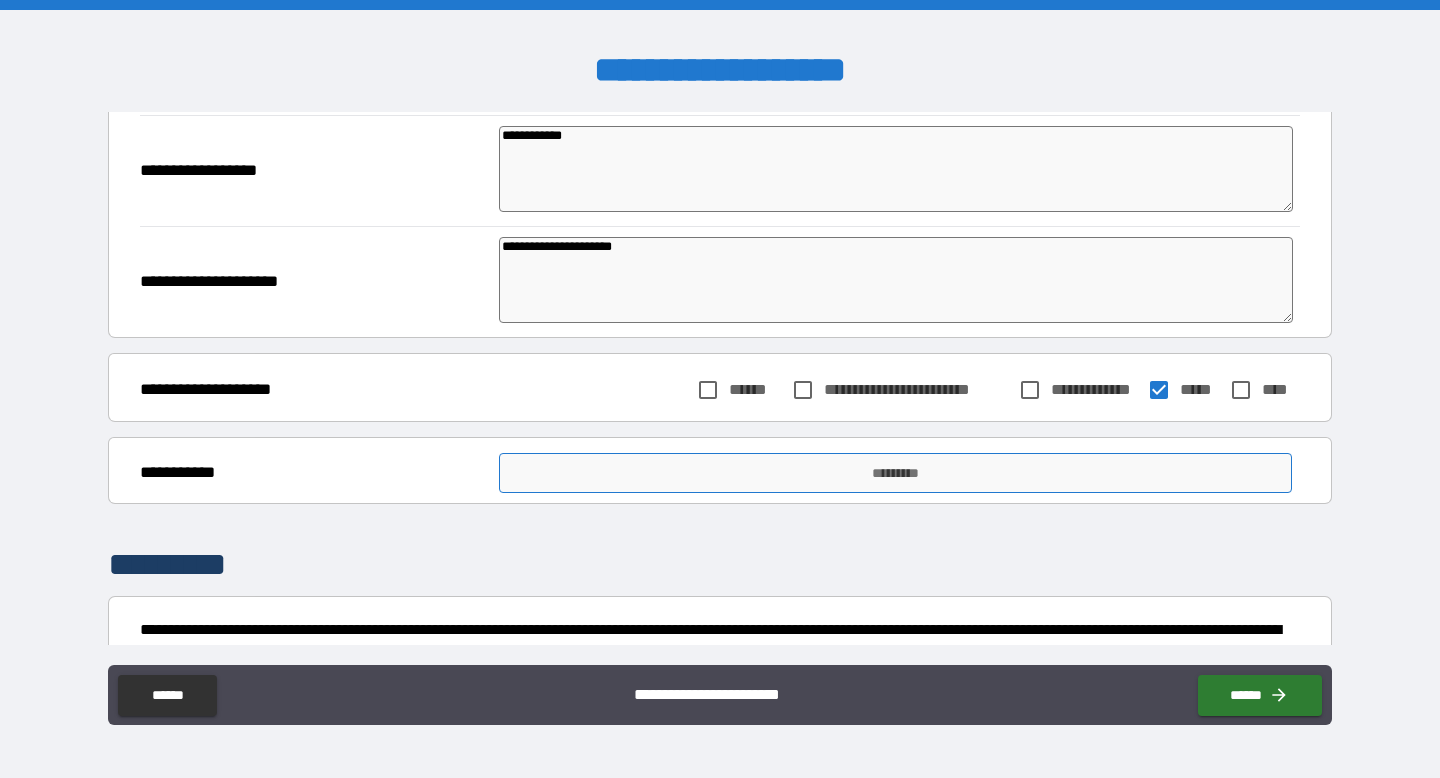 click on "*********" at bounding box center [895, 473] 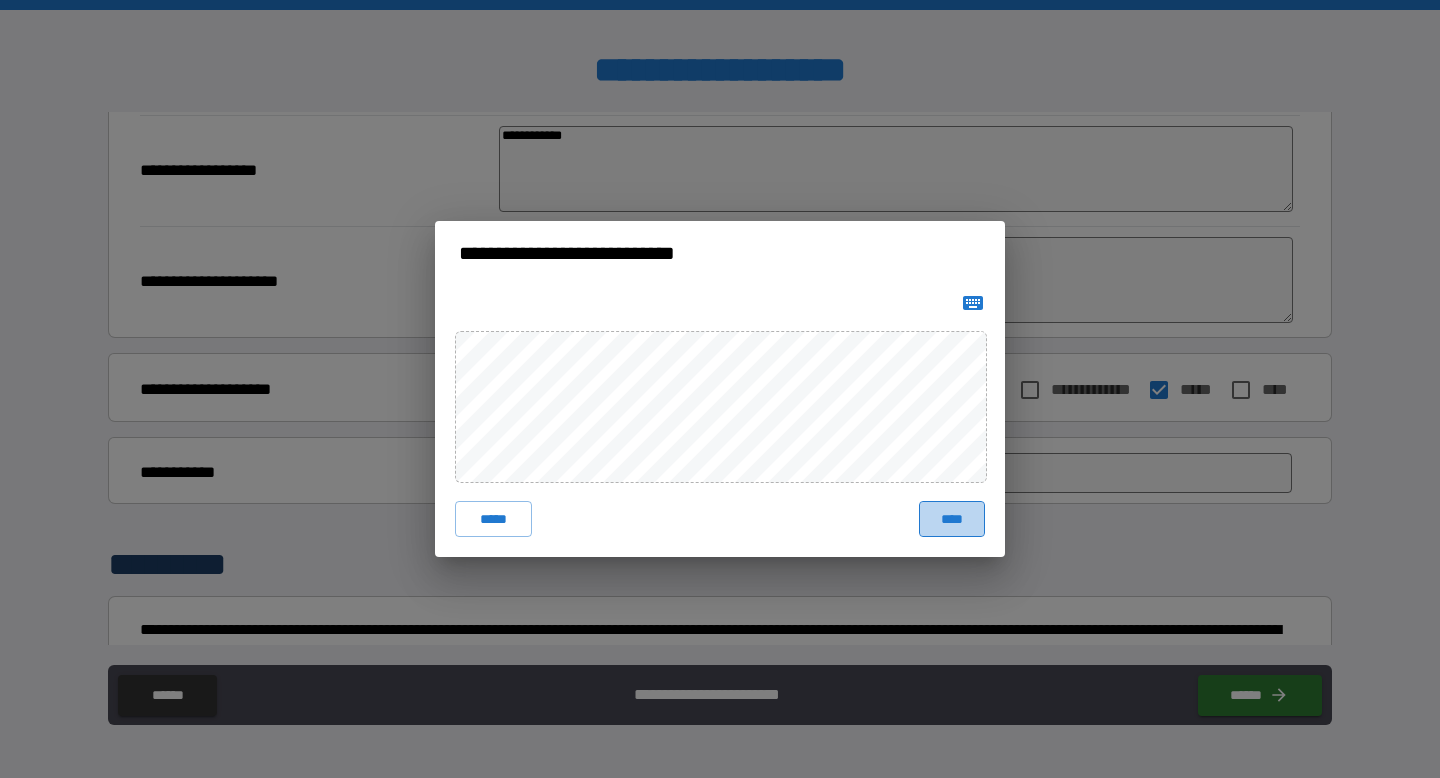 click on "****" at bounding box center [952, 519] 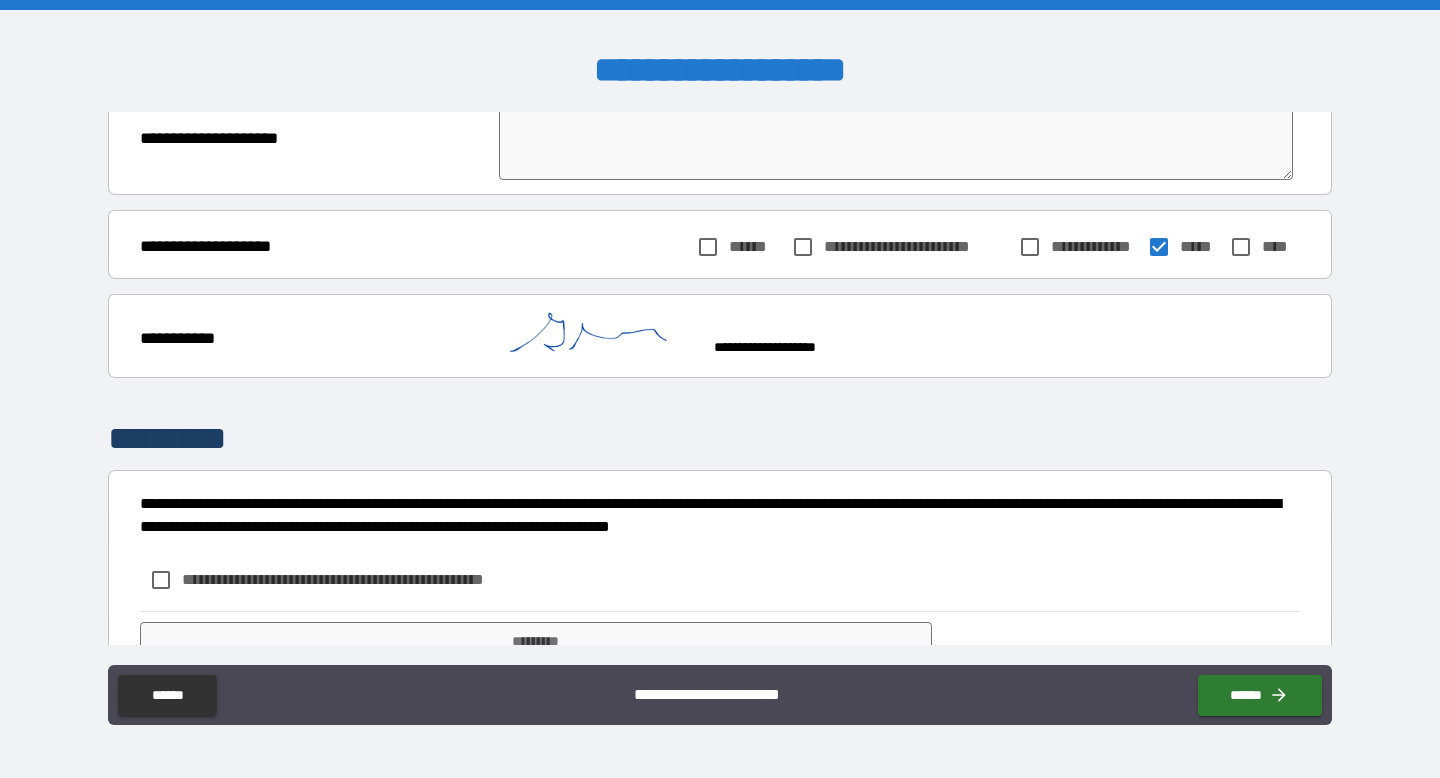 scroll, scrollTop: 1291, scrollLeft: 0, axis: vertical 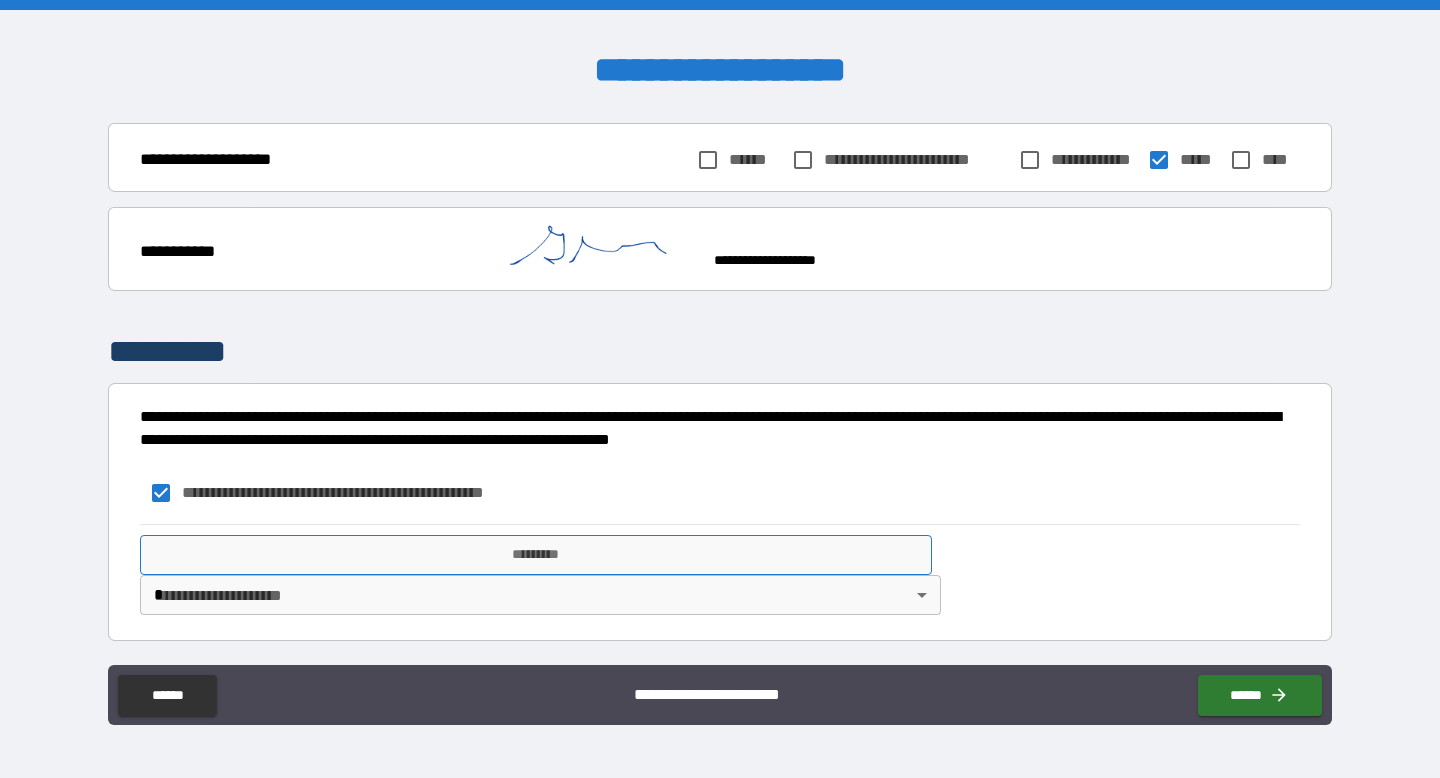 click on "*********" at bounding box center [536, 555] 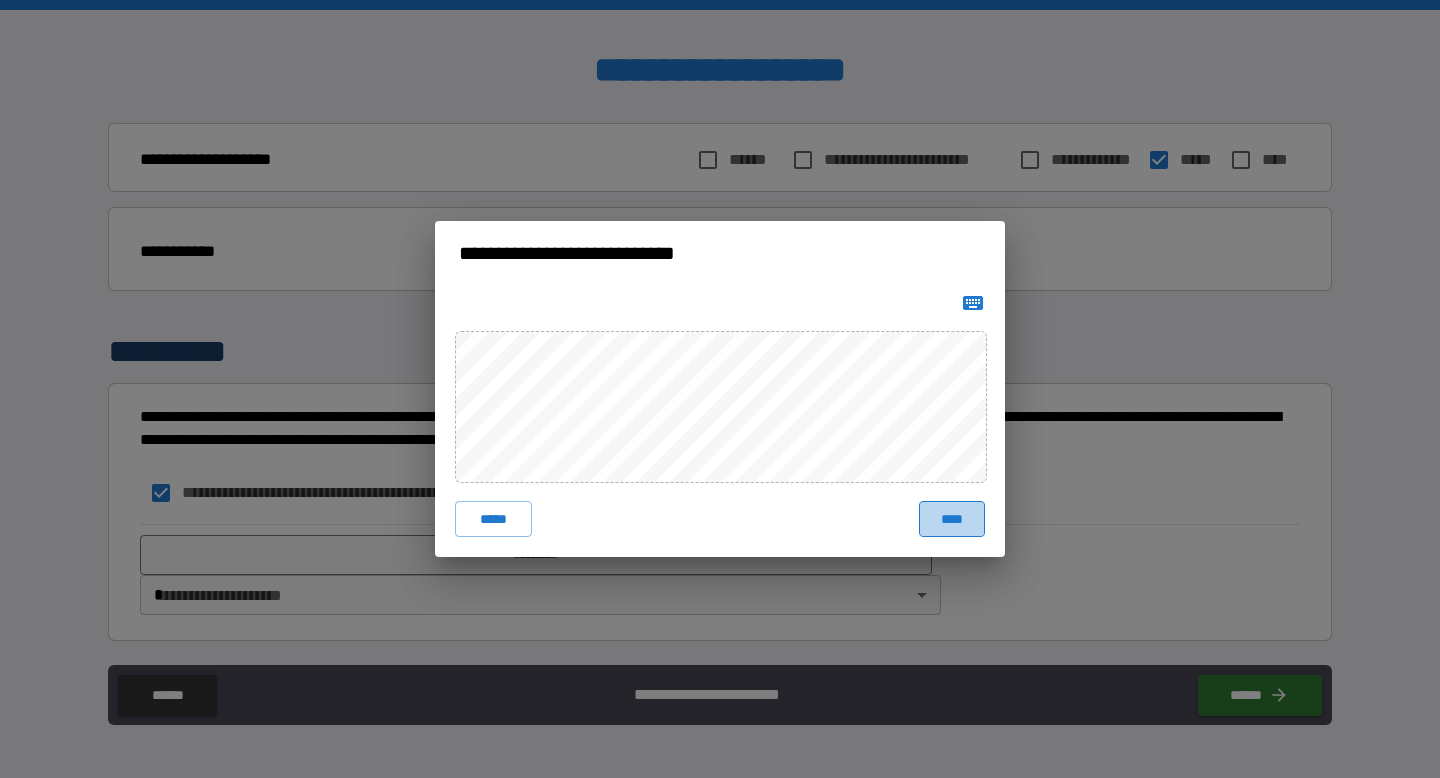 click on "****" at bounding box center [952, 519] 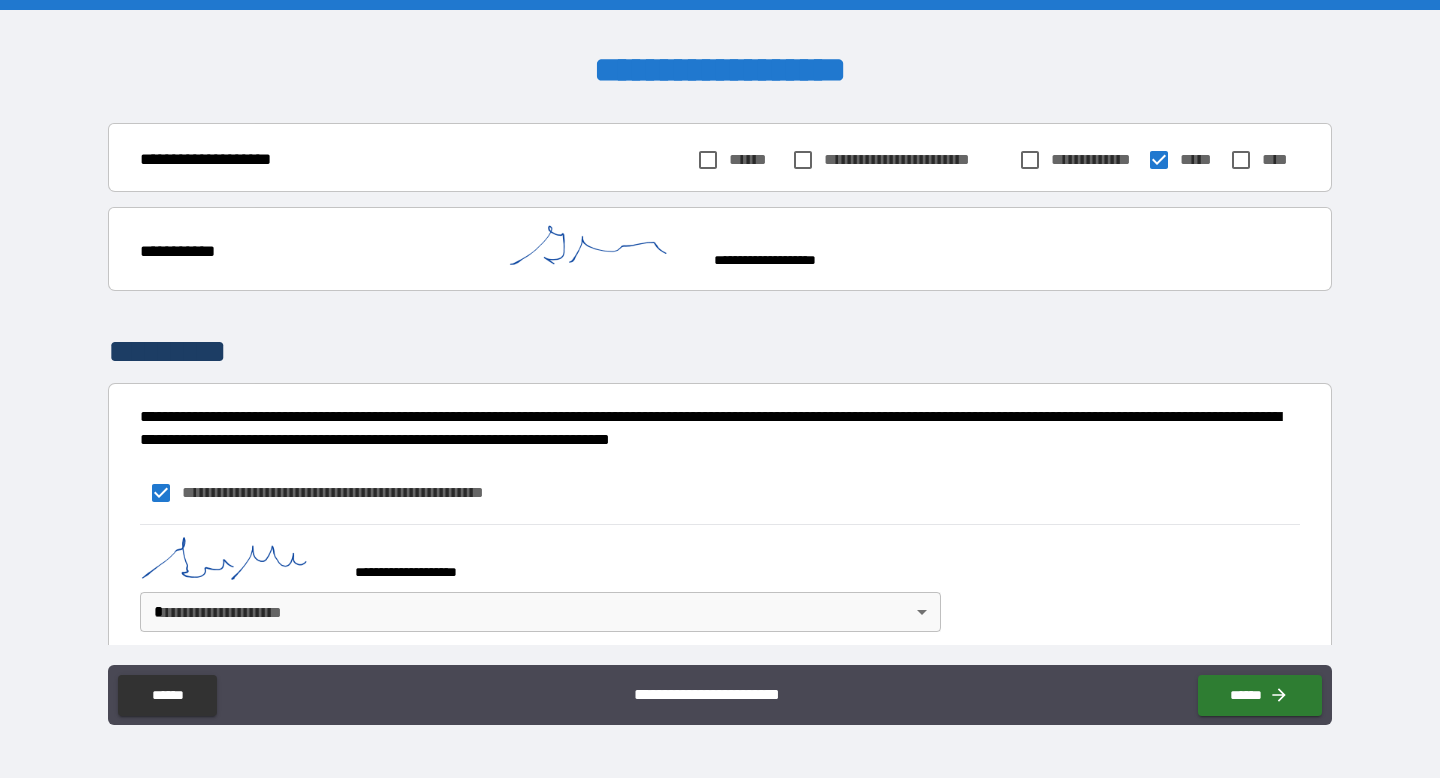 click on "[NUMBER] [STREET], [CITY], [STATE] [ZIP] [COUNTRY] [PHONE] [EMAIL] [SSN] [CREDIT_CARD] [DATE] [TIME]" at bounding box center [720, 389] 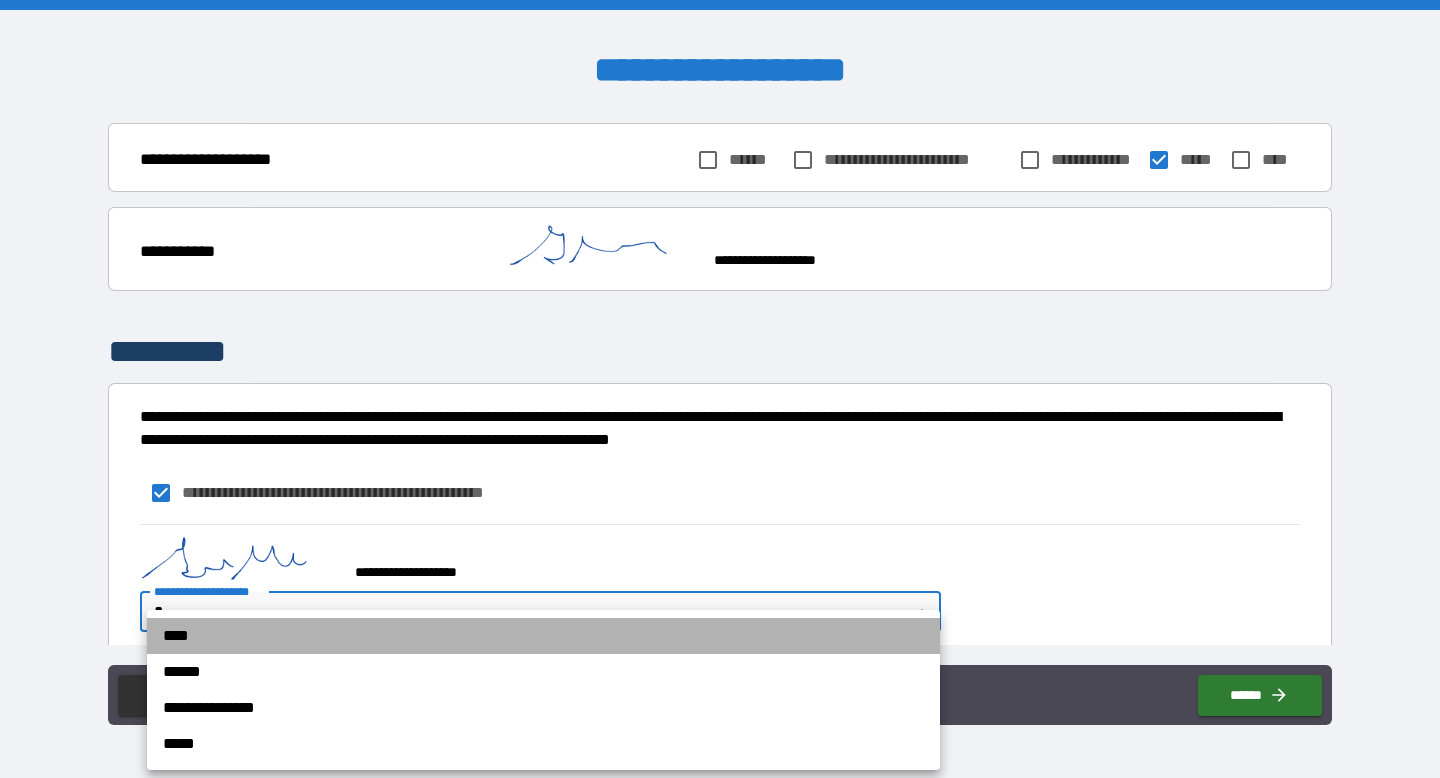 click on "****" at bounding box center [543, 636] 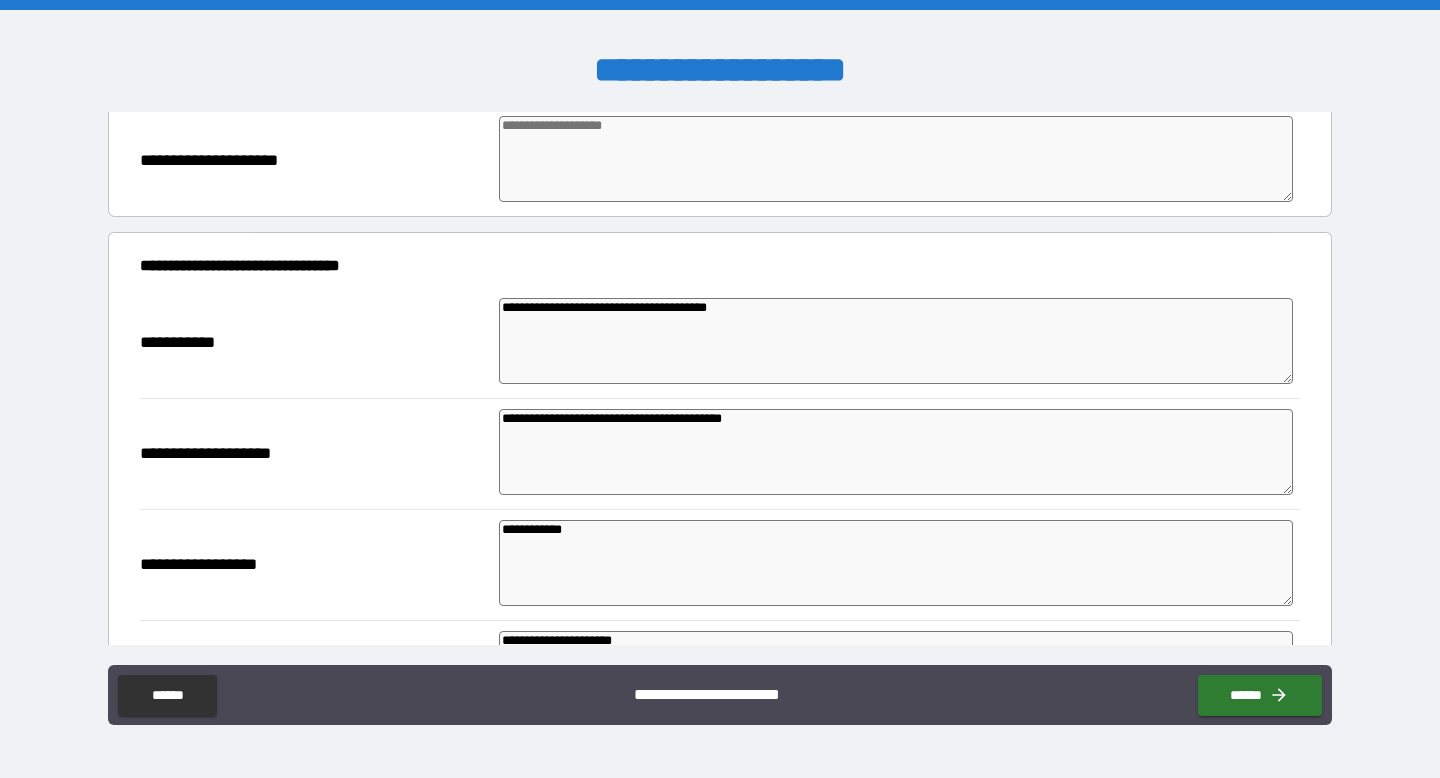 scroll, scrollTop: 1308, scrollLeft: 0, axis: vertical 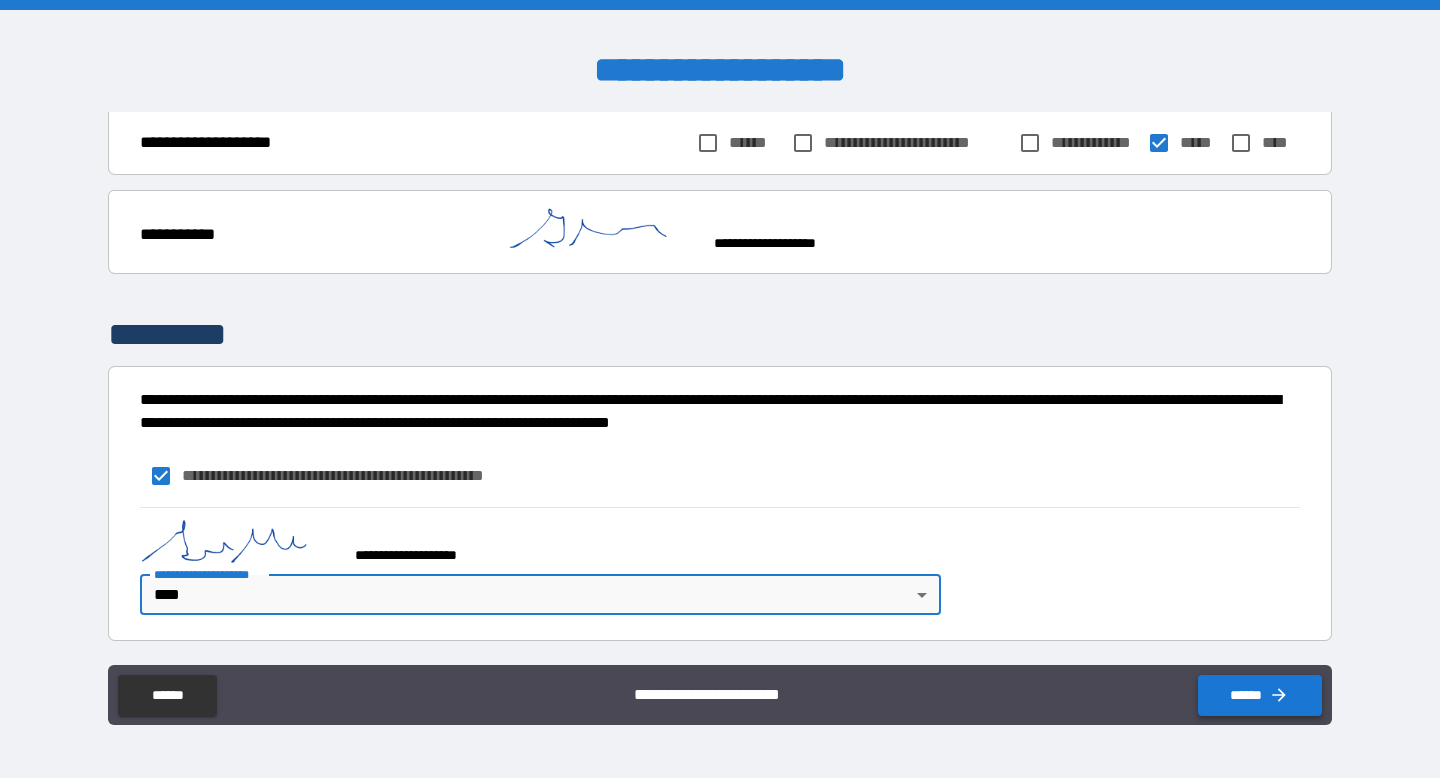 click on "******" at bounding box center [1260, 695] 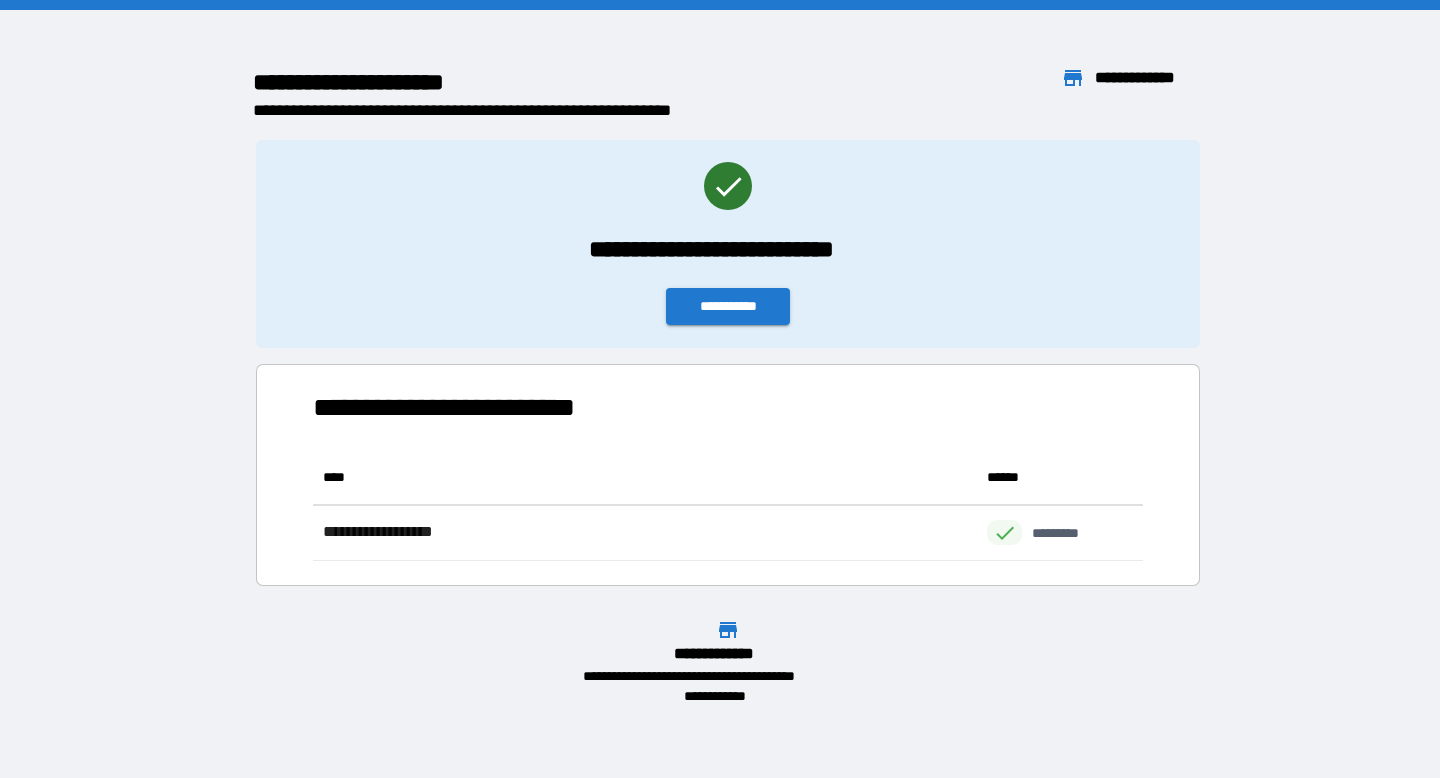 scroll, scrollTop: 1, scrollLeft: 1, axis: both 